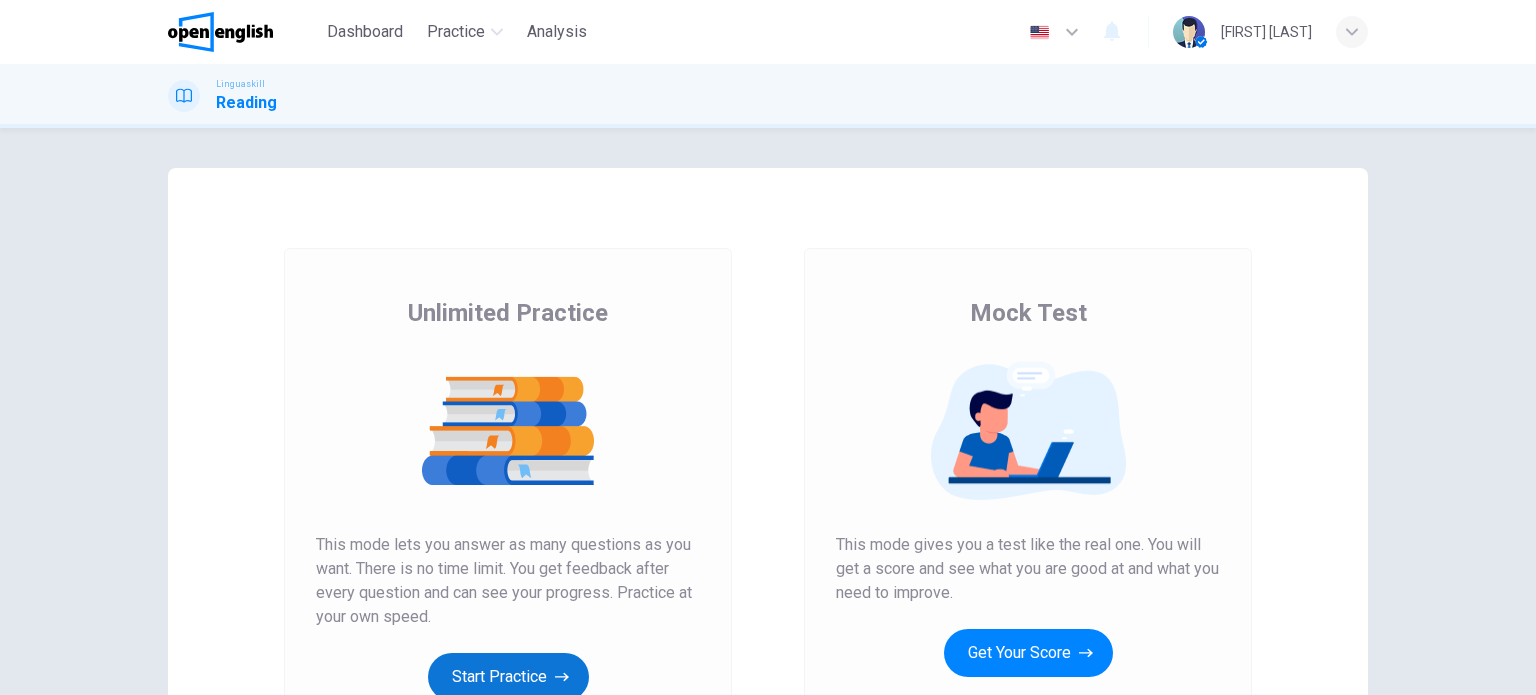 scroll, scrollTop: 0, scrollLeft: 0, axis: both 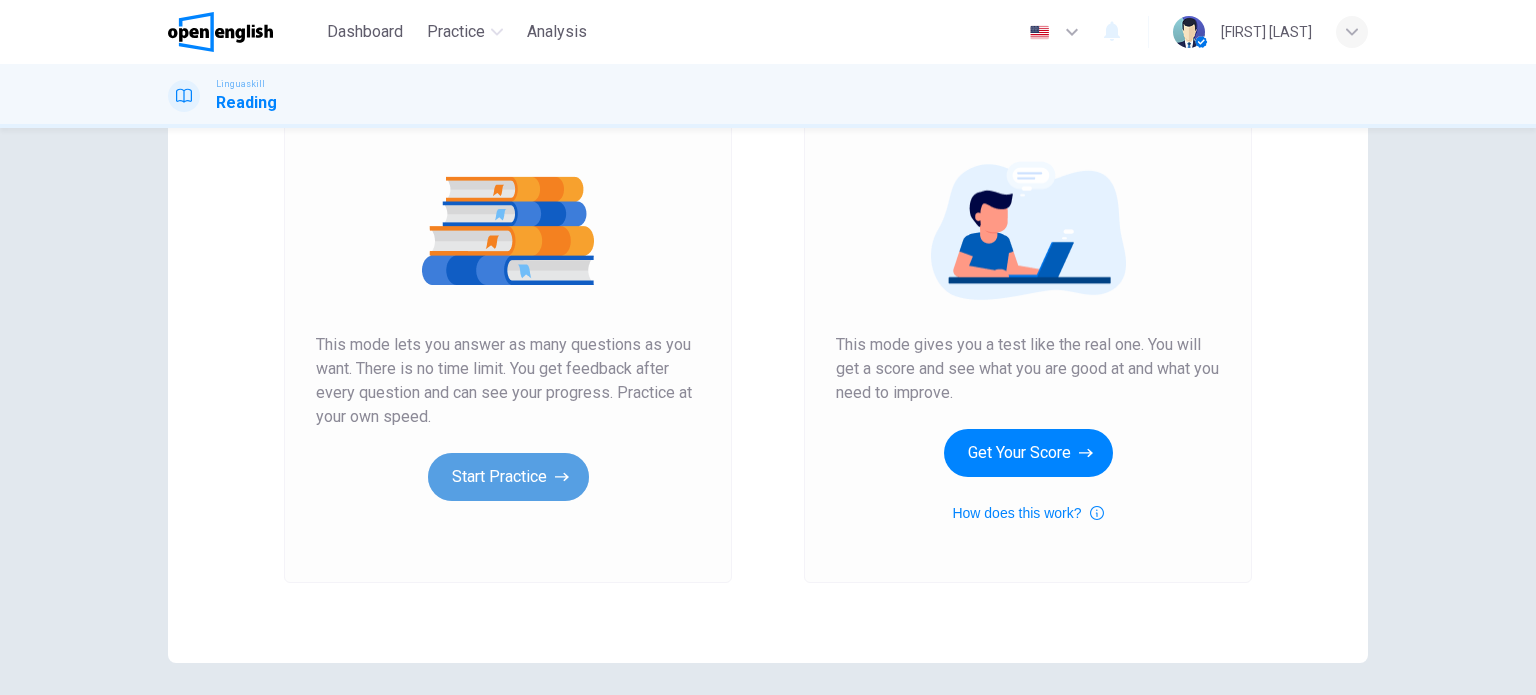 click on "Start Practice" at bounding box center (508, 477) 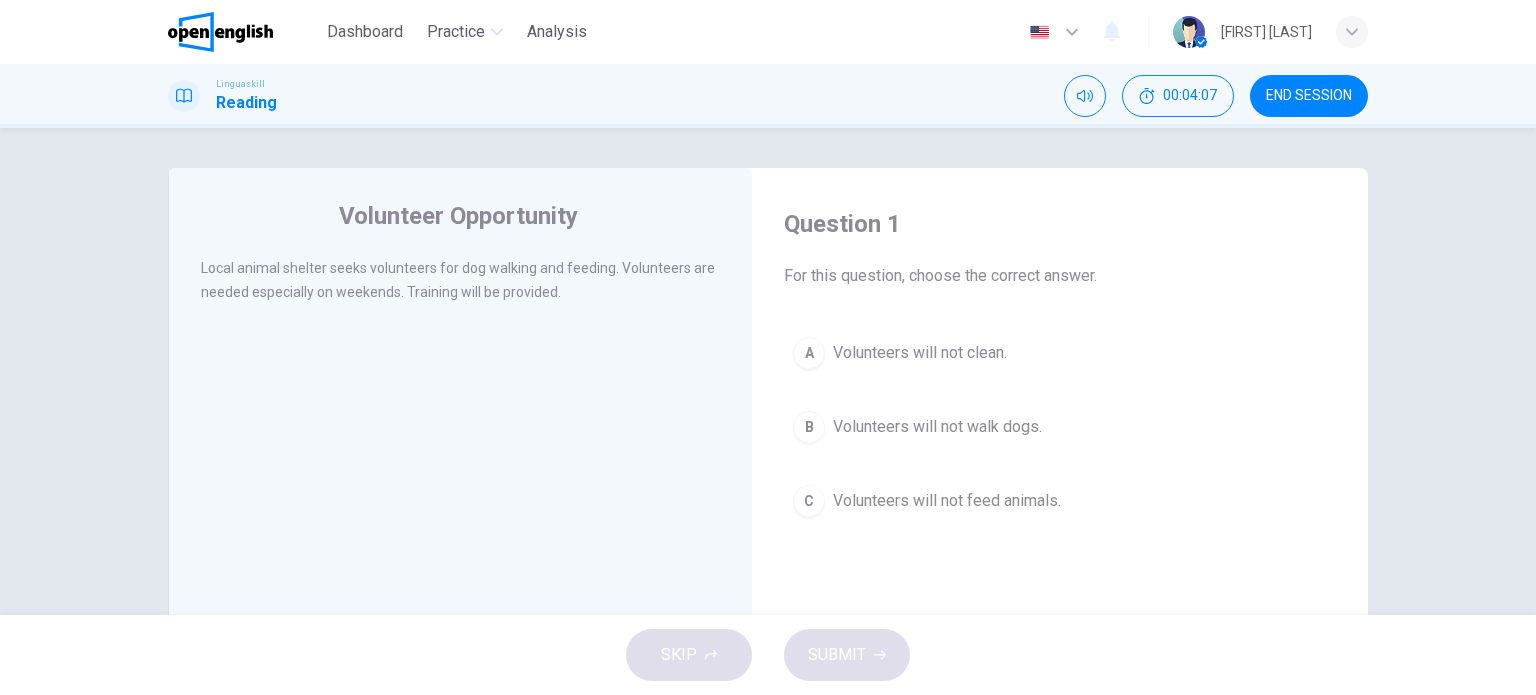 click on "C" at bounding box center (809, 501) 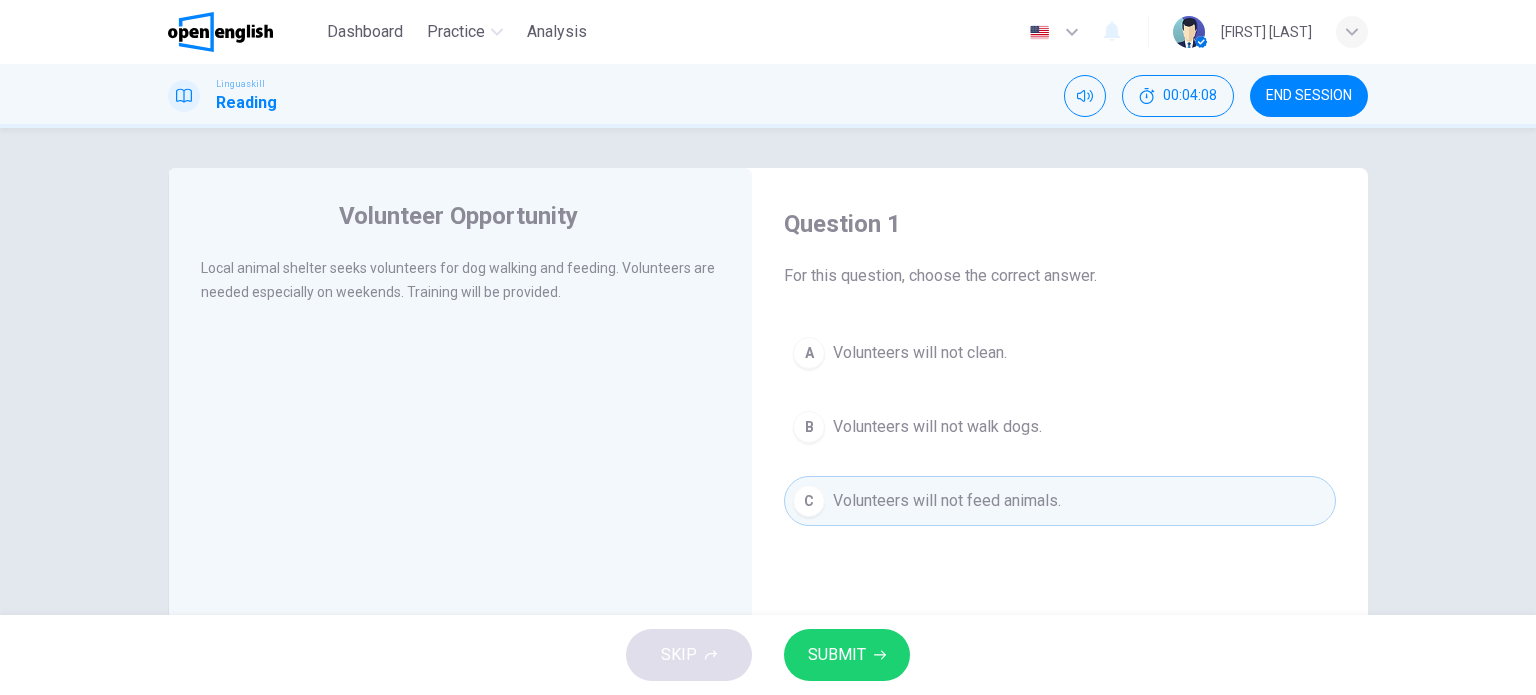 click on "SKIP SUBMIT" at bounding box center [768, 655] 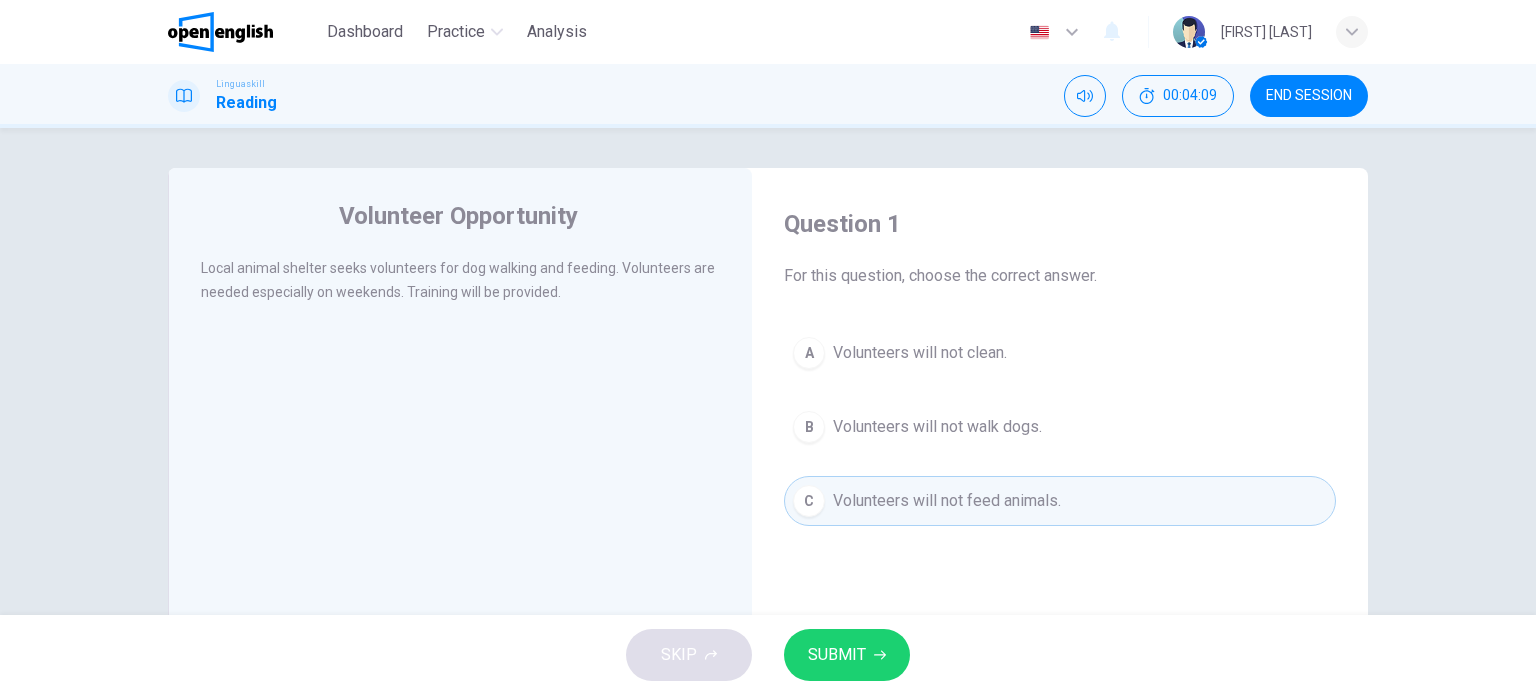 click on "SUBMIT" at bounding box center (837, 655) 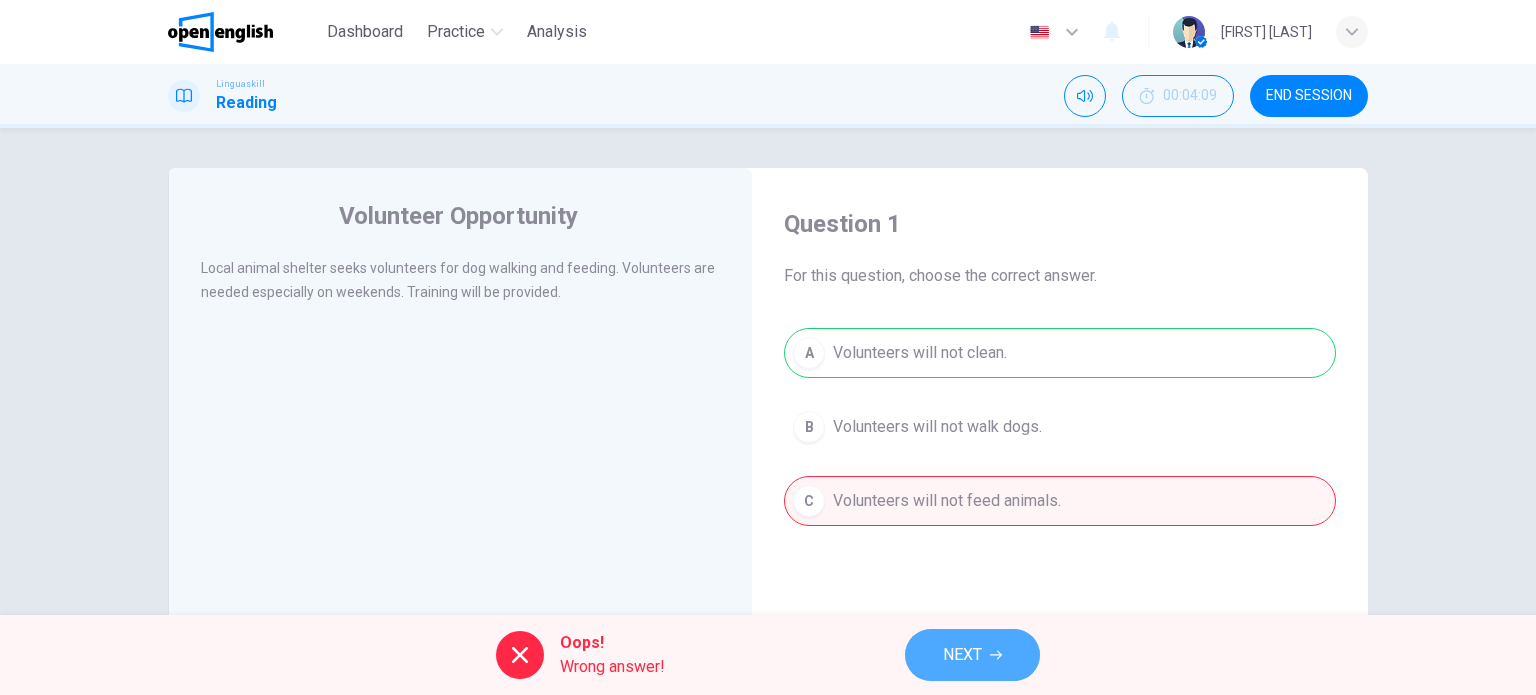 click on "NEXT" at bounding box center (972, 655) 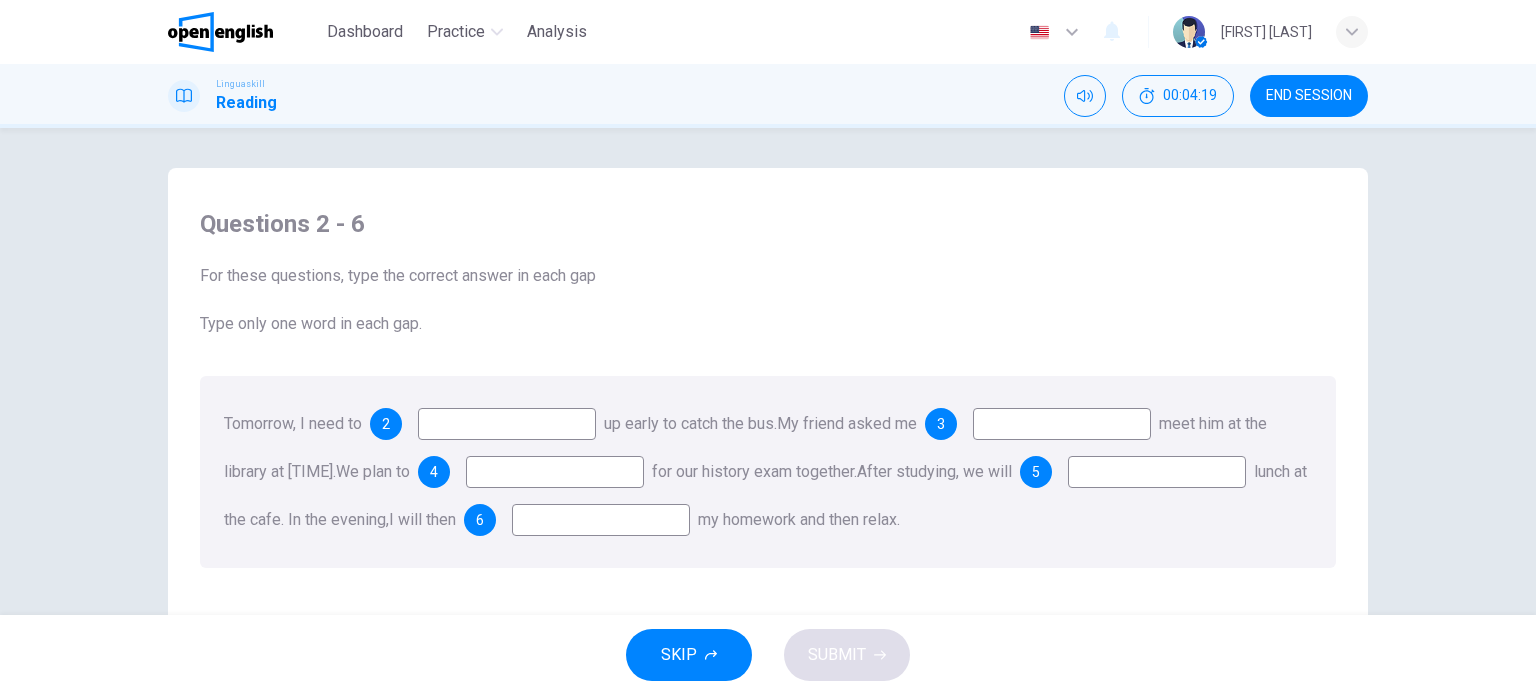 click at bounding box center (507, 424) 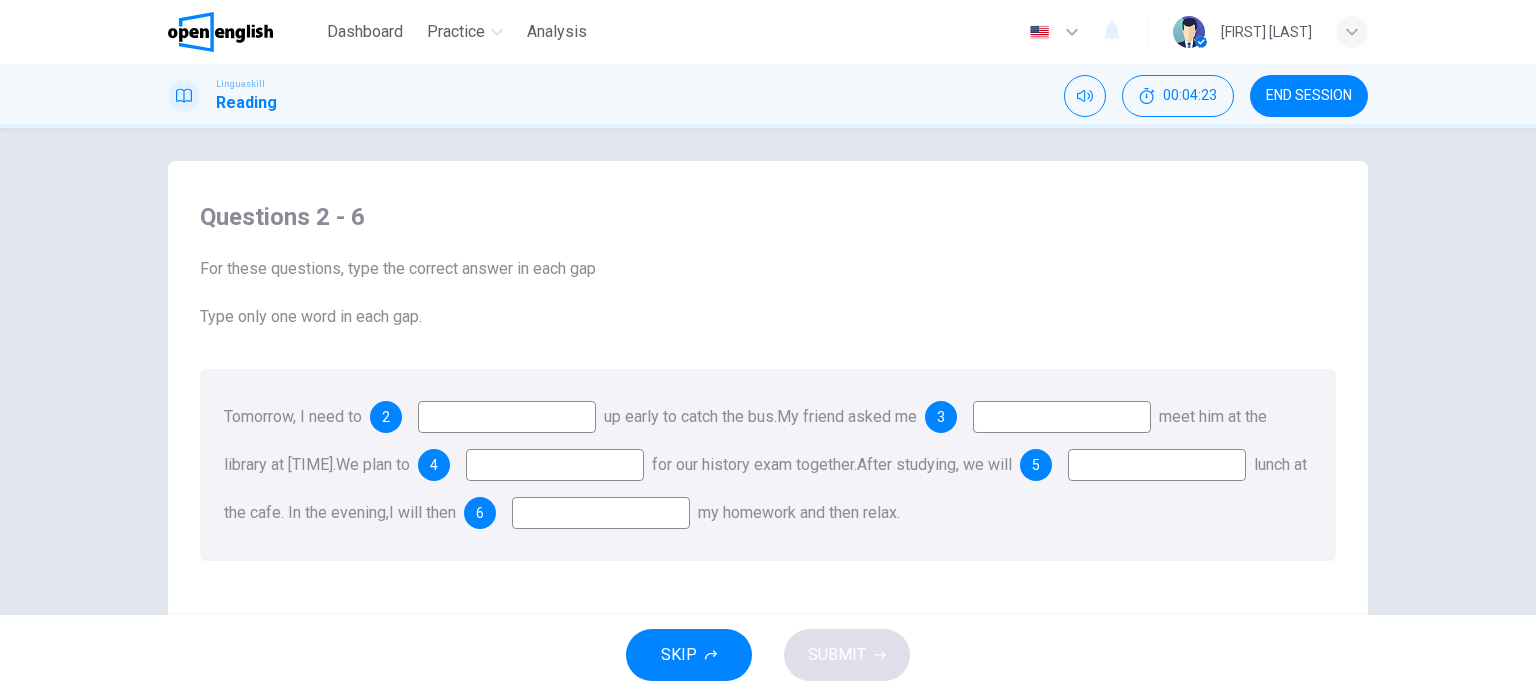 scroll, scrollTop: 0, scrollLeft: 0, axis: both 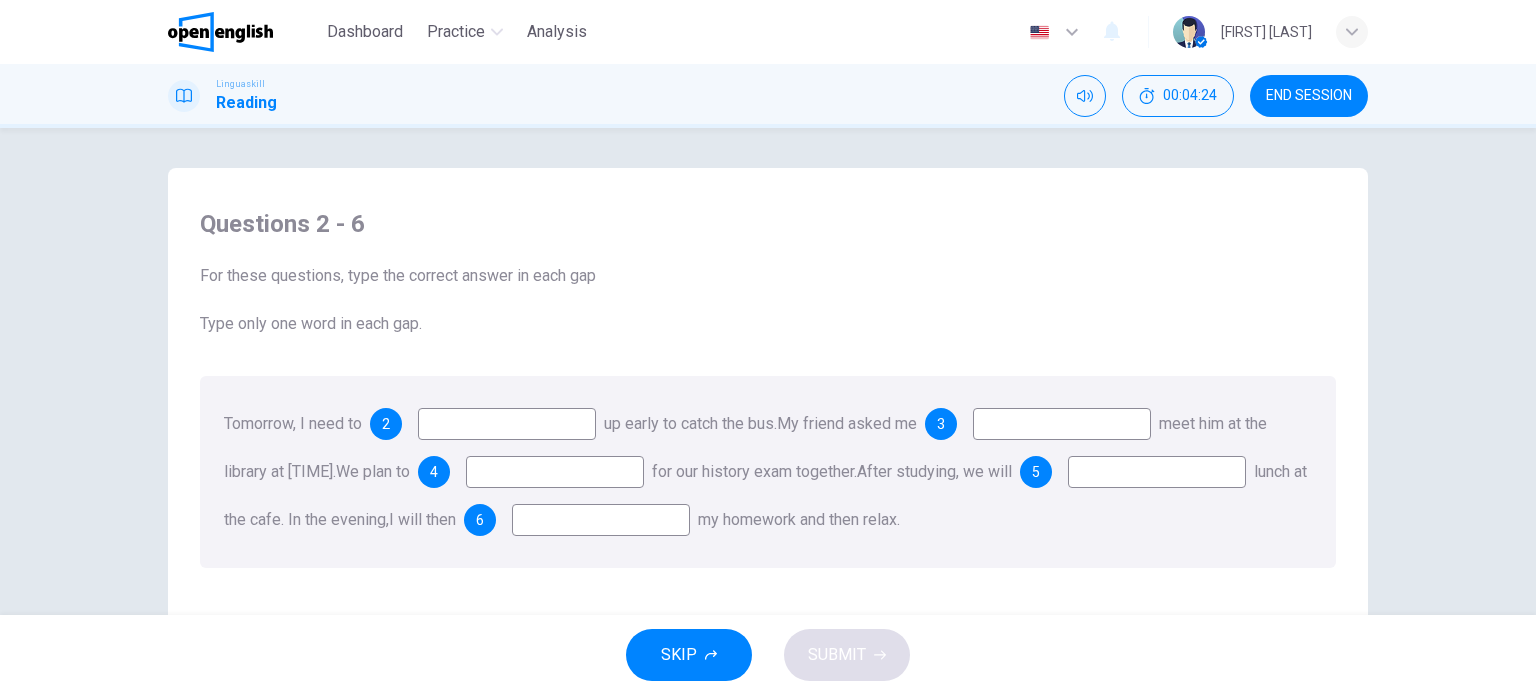 click at bounding box center [507, 424] 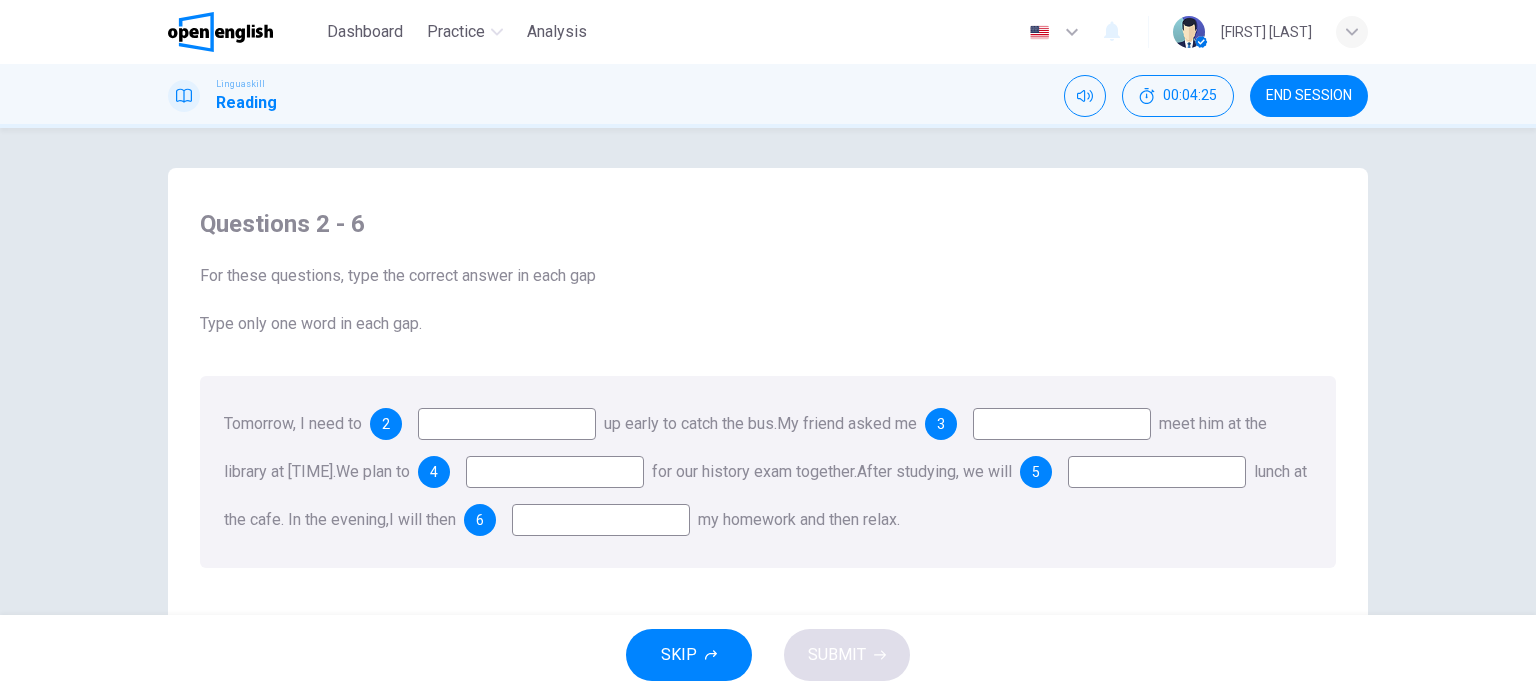 click at bounding box center [507, 424] 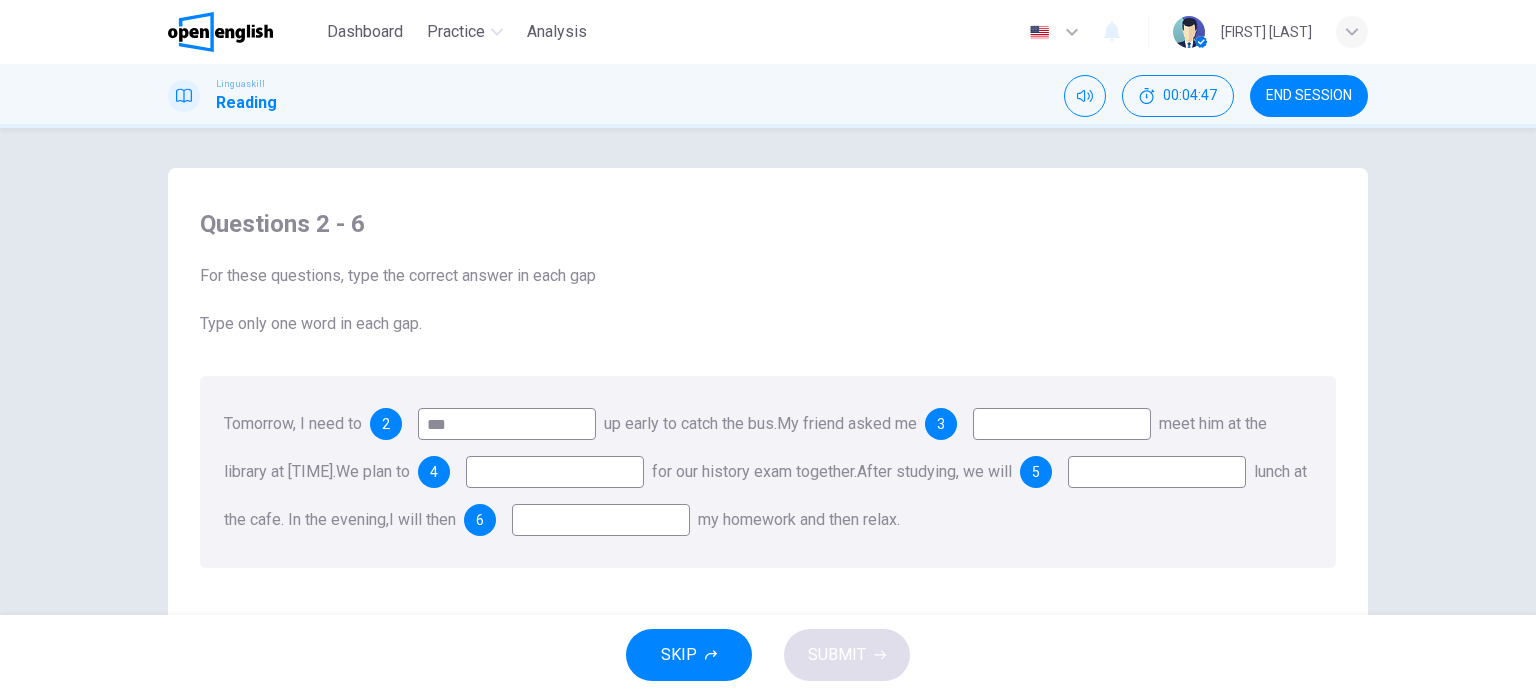 drag, startPoint x: 460, startPoint y: 427, endPoint x: 395, endPoint y: 419, distance: 65.490456 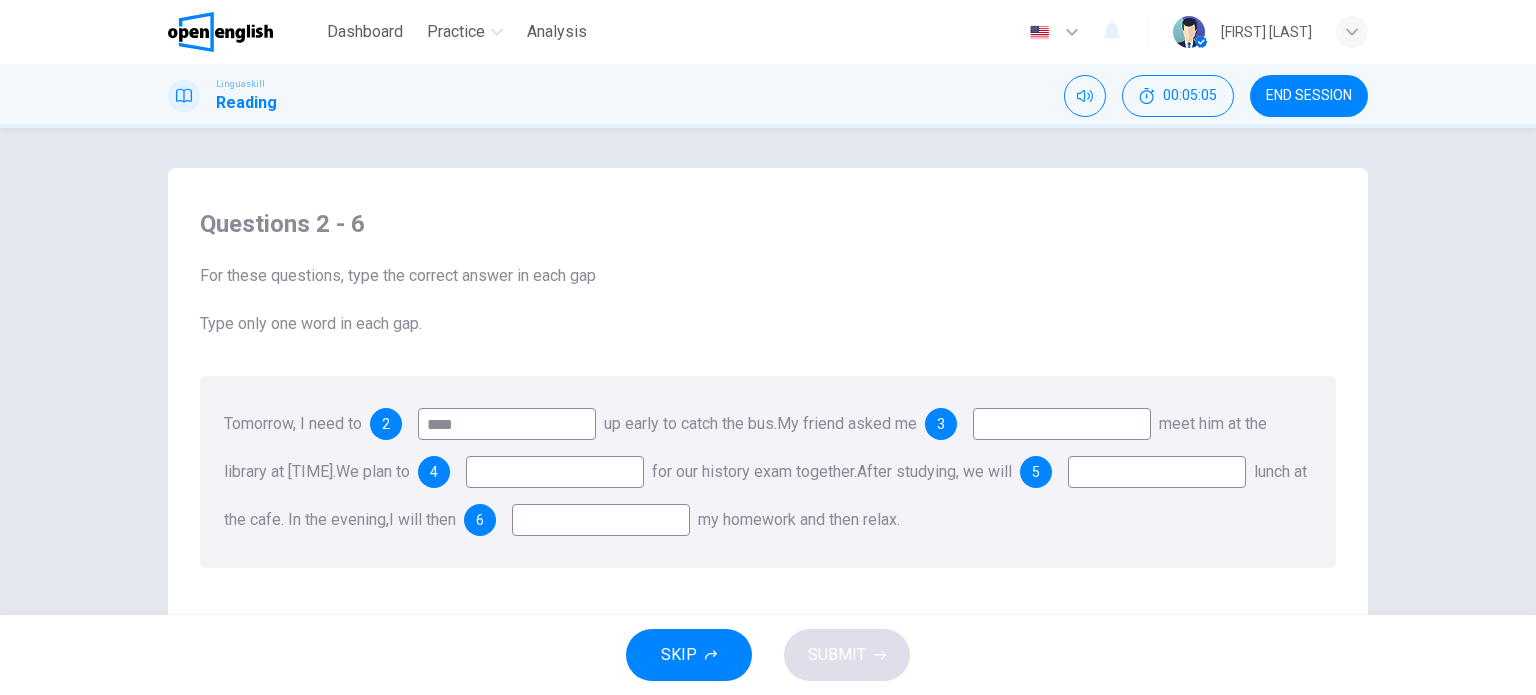 type on "****" 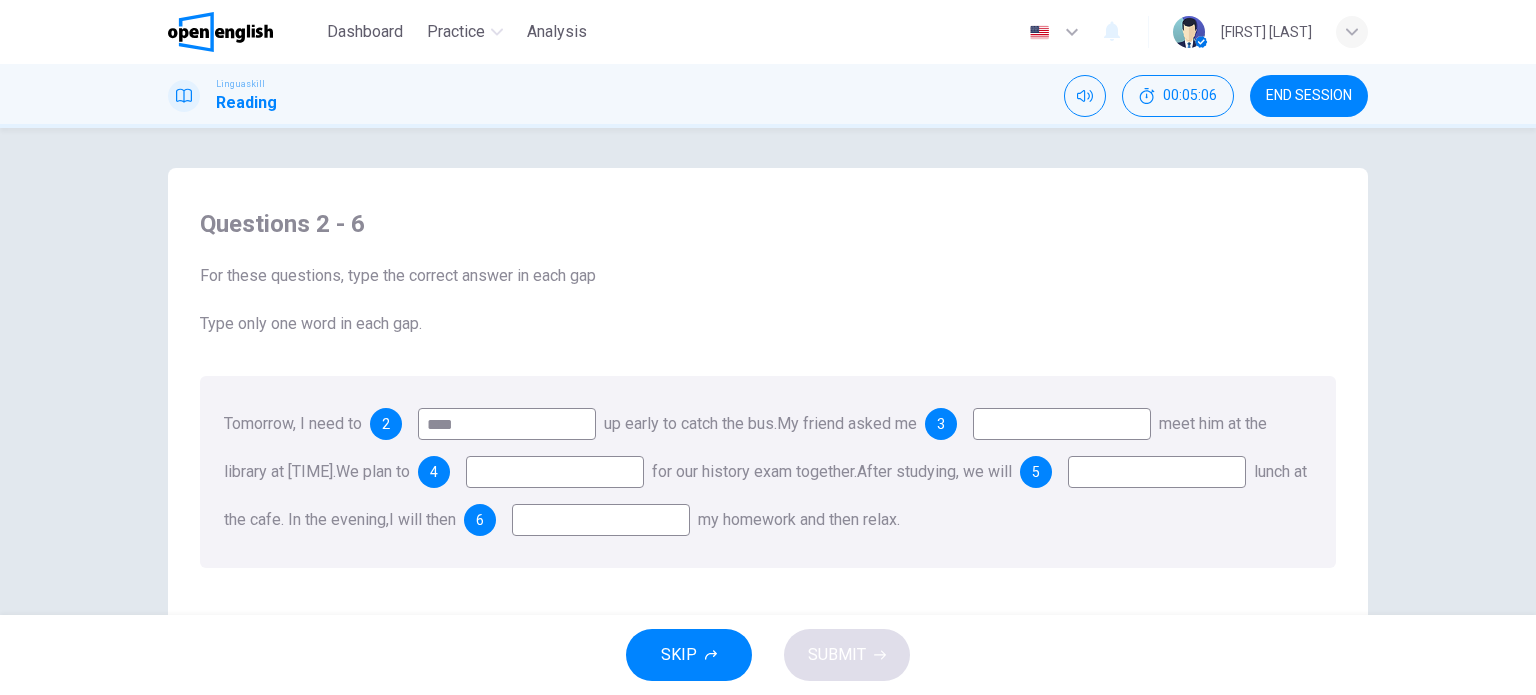 click at bounding box center (1062, 424) 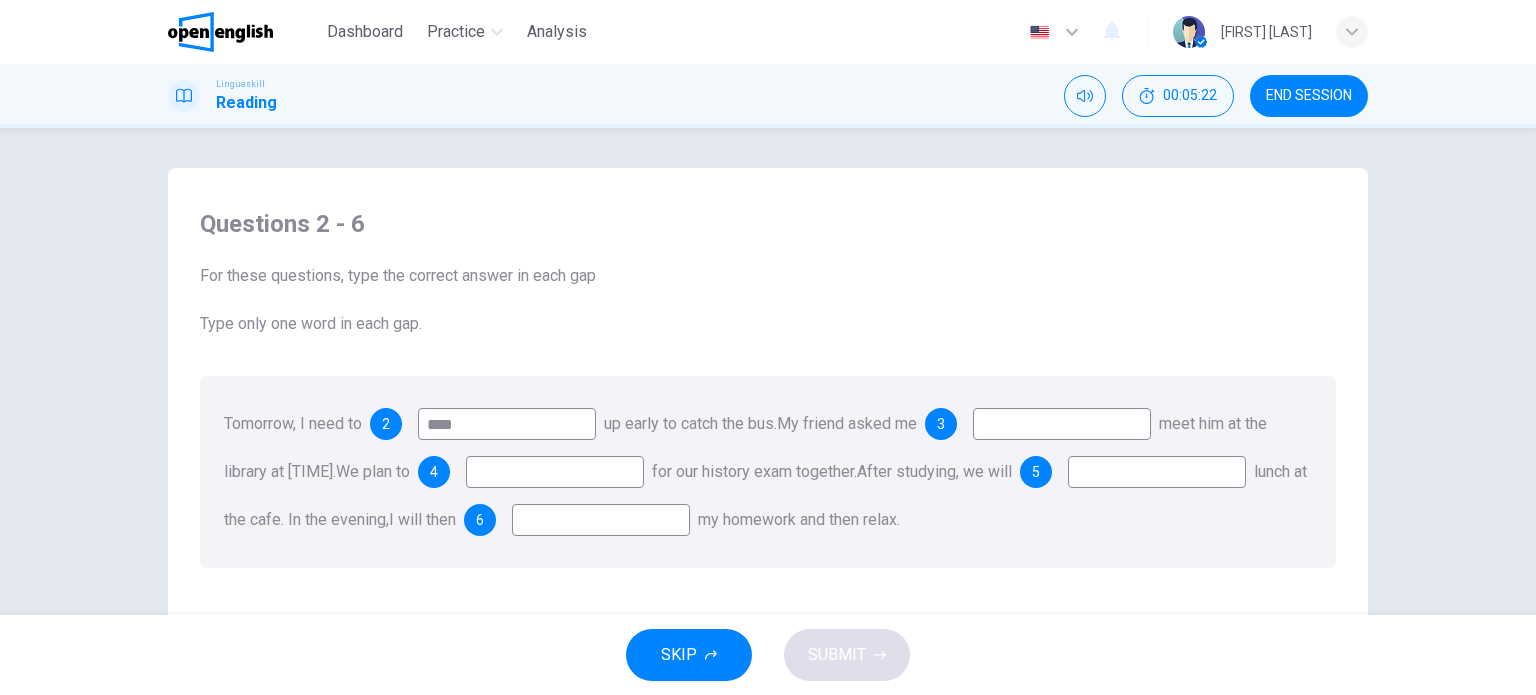 click at bounding box center (1062, 424) 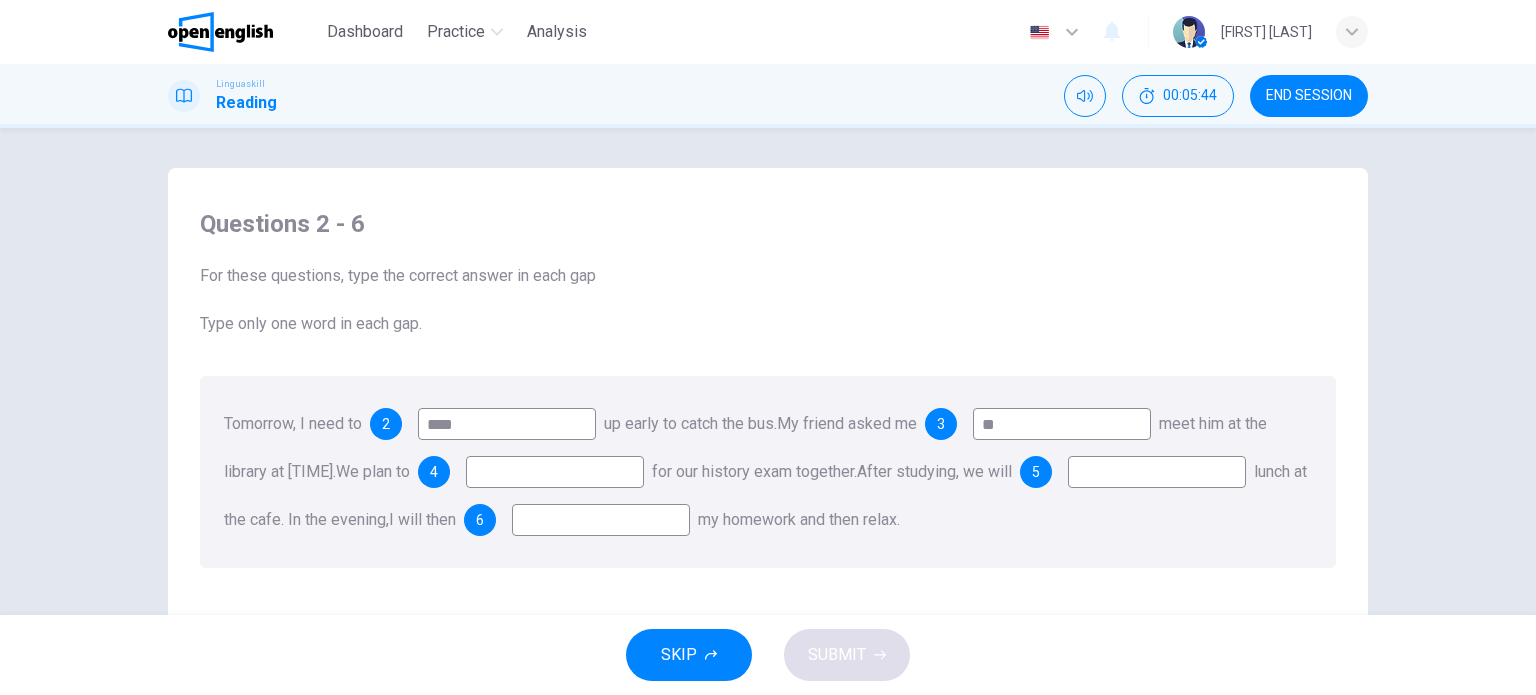 type on "*" 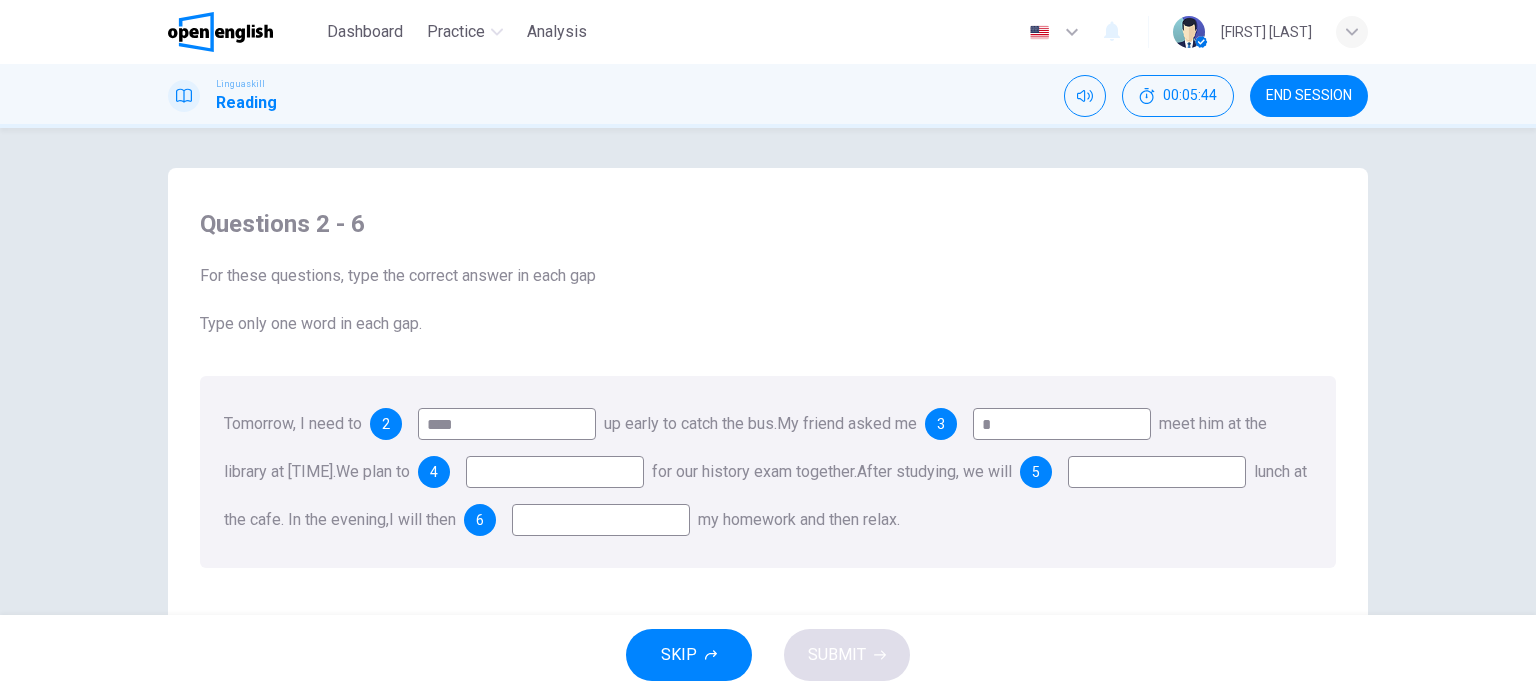 type 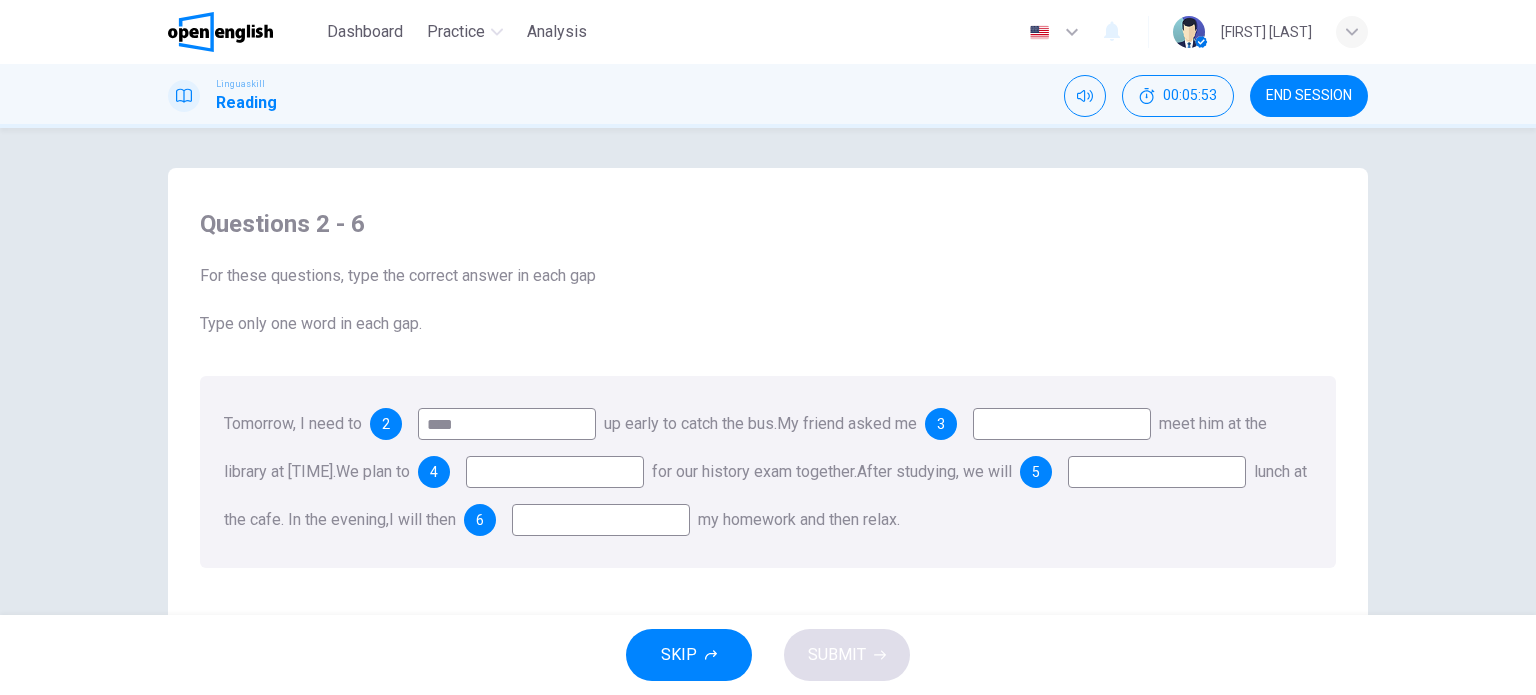 click at bounding box center (555, 472) 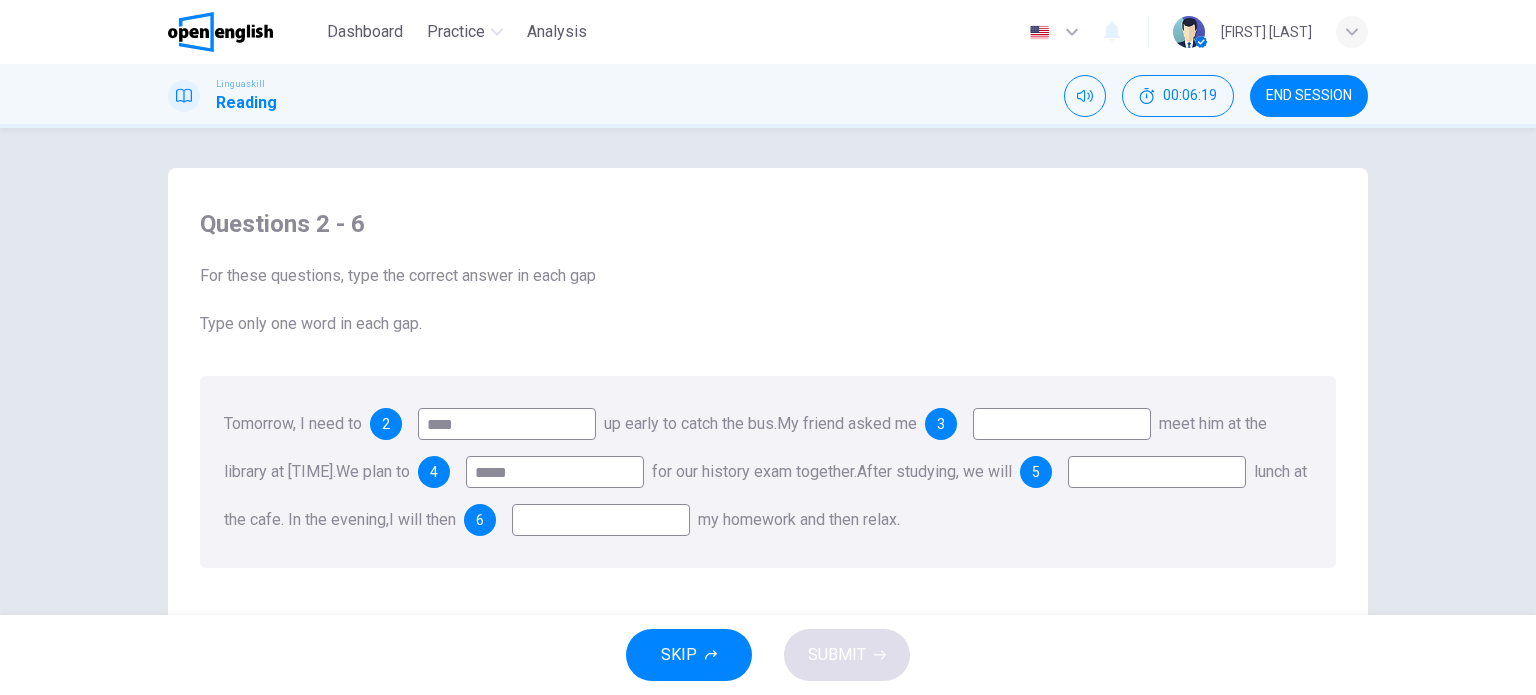 type on "*****" 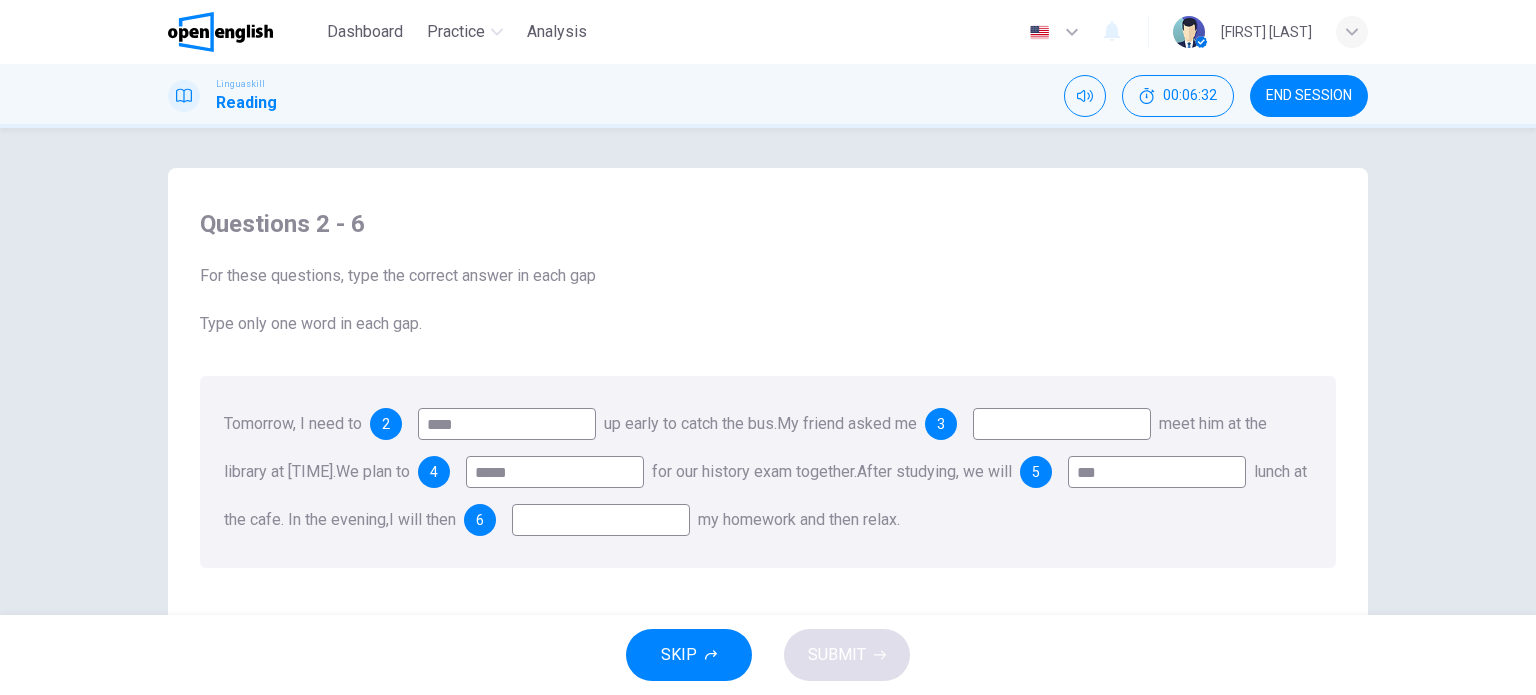 type on "***" 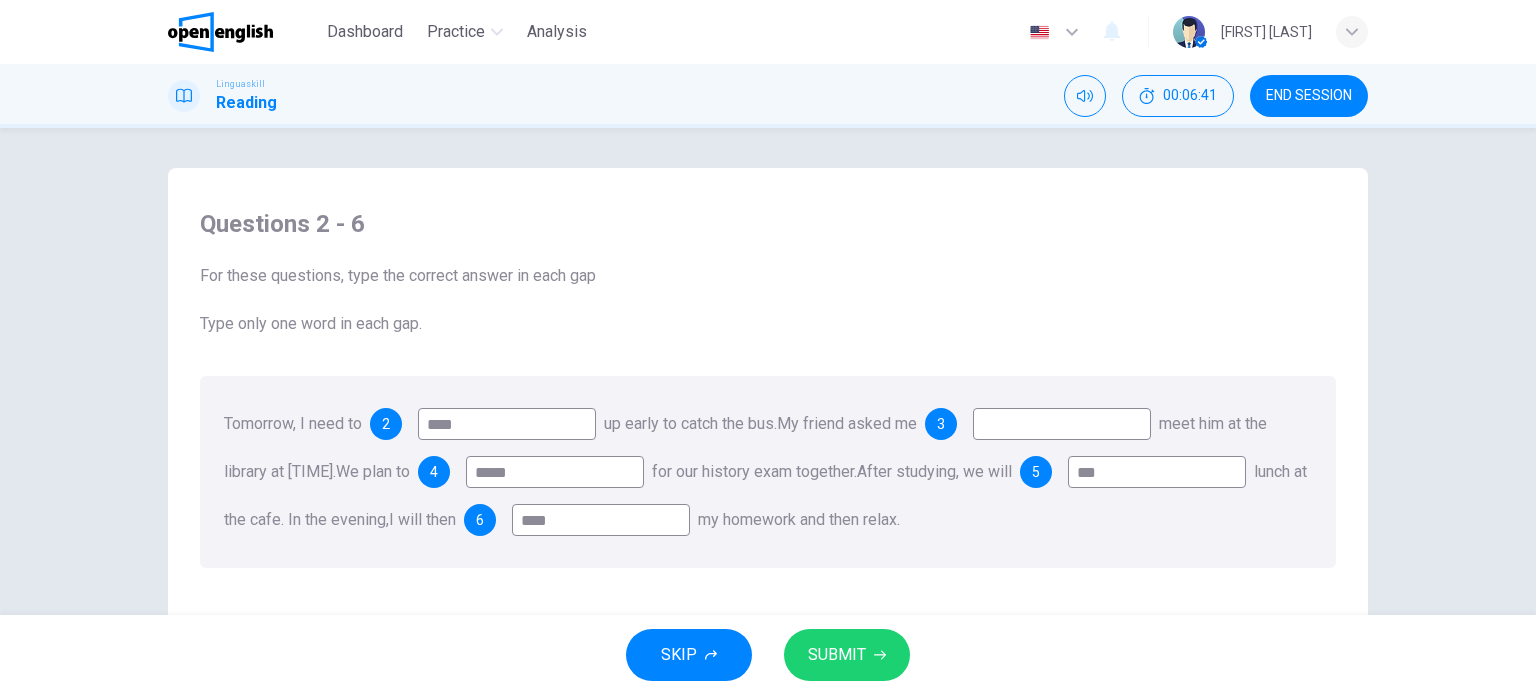 scroll, scrollTop: 200, scrollLeft: 0, axis: vertical 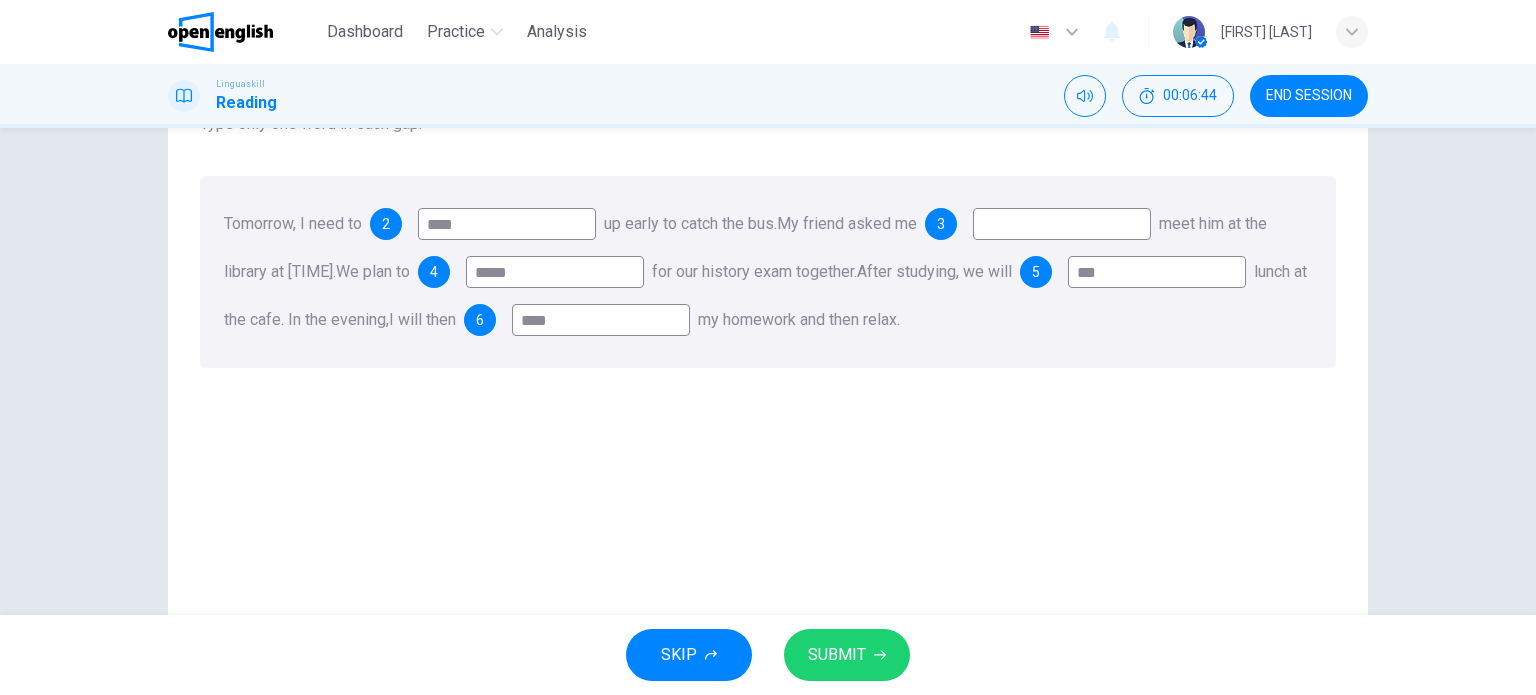 type on "****" 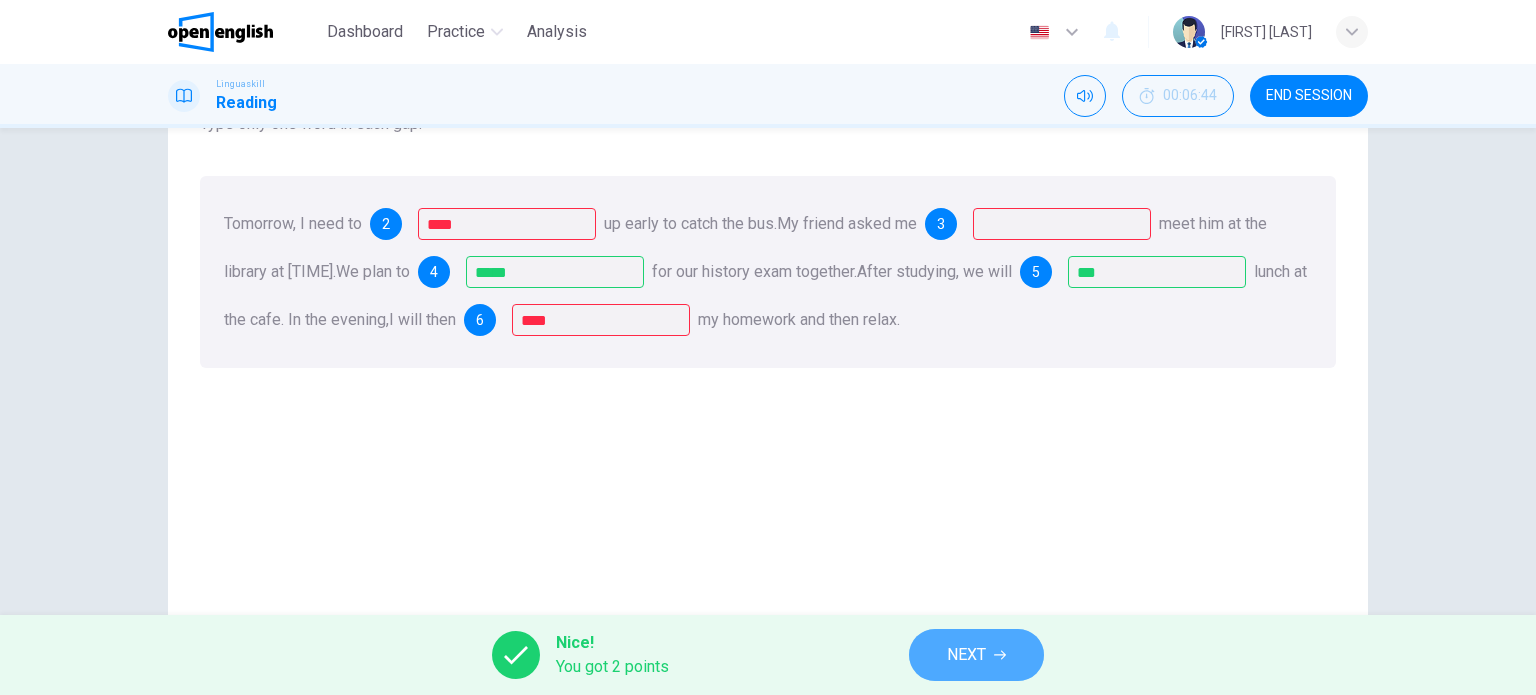 click on "NEXT" at bounding box center [966, 655] 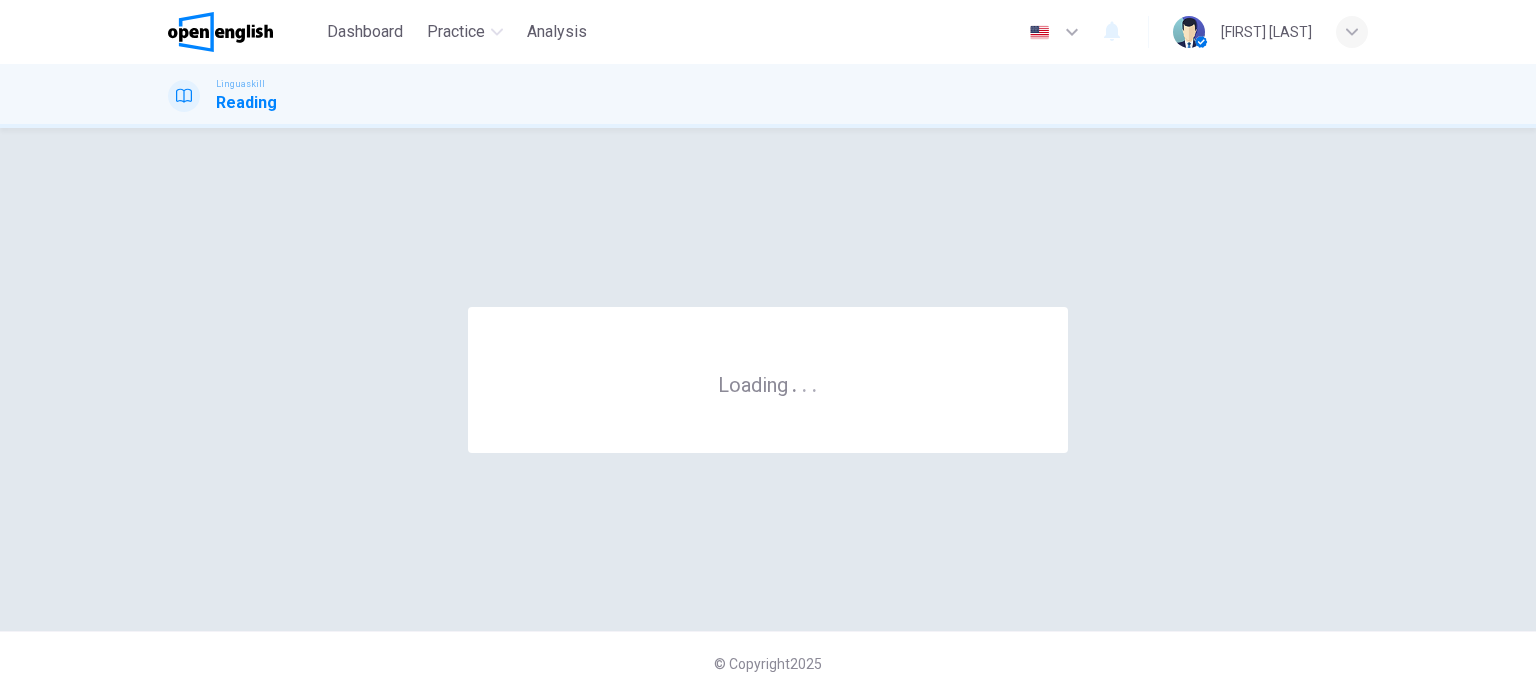 scroll, scrollTop: 0, scrollLeft: 0, axis: both 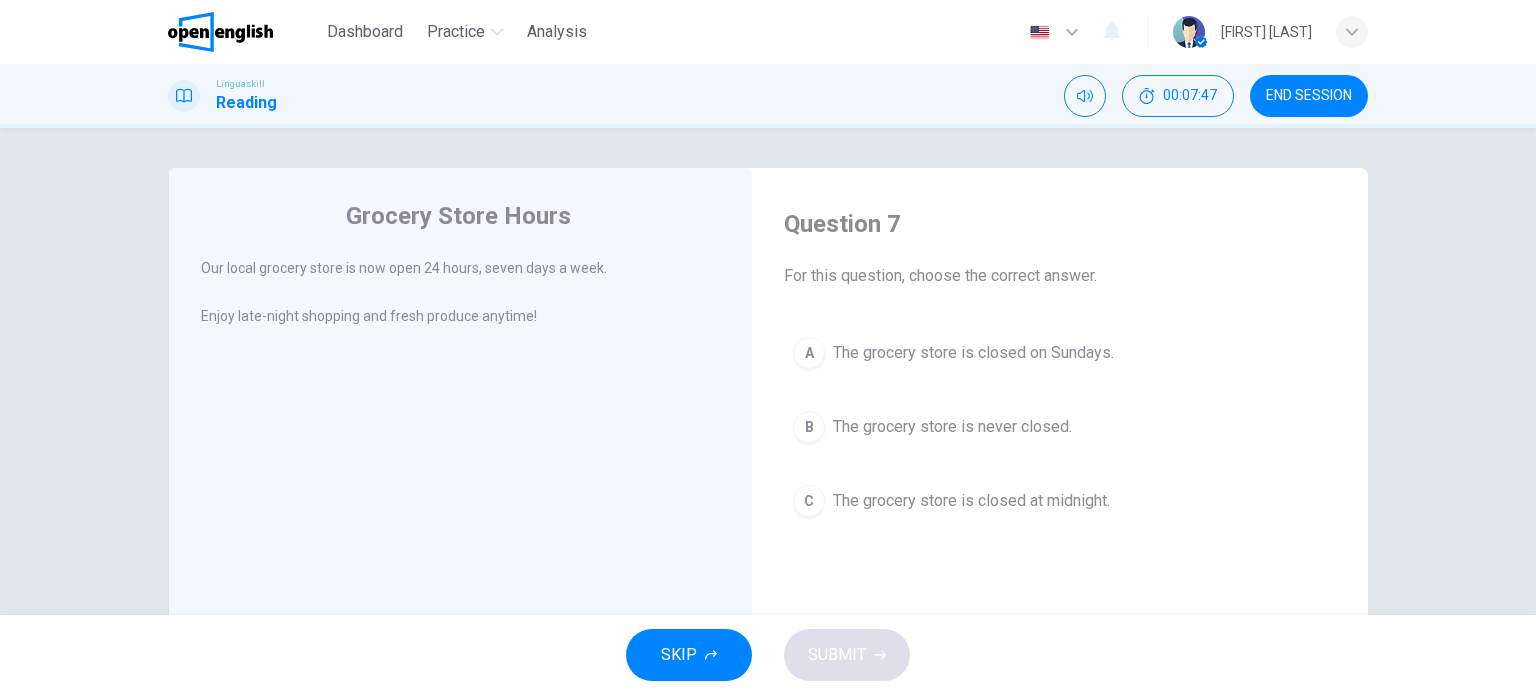 click on "The grocery store is never closed." at bounding box center (952, 427) 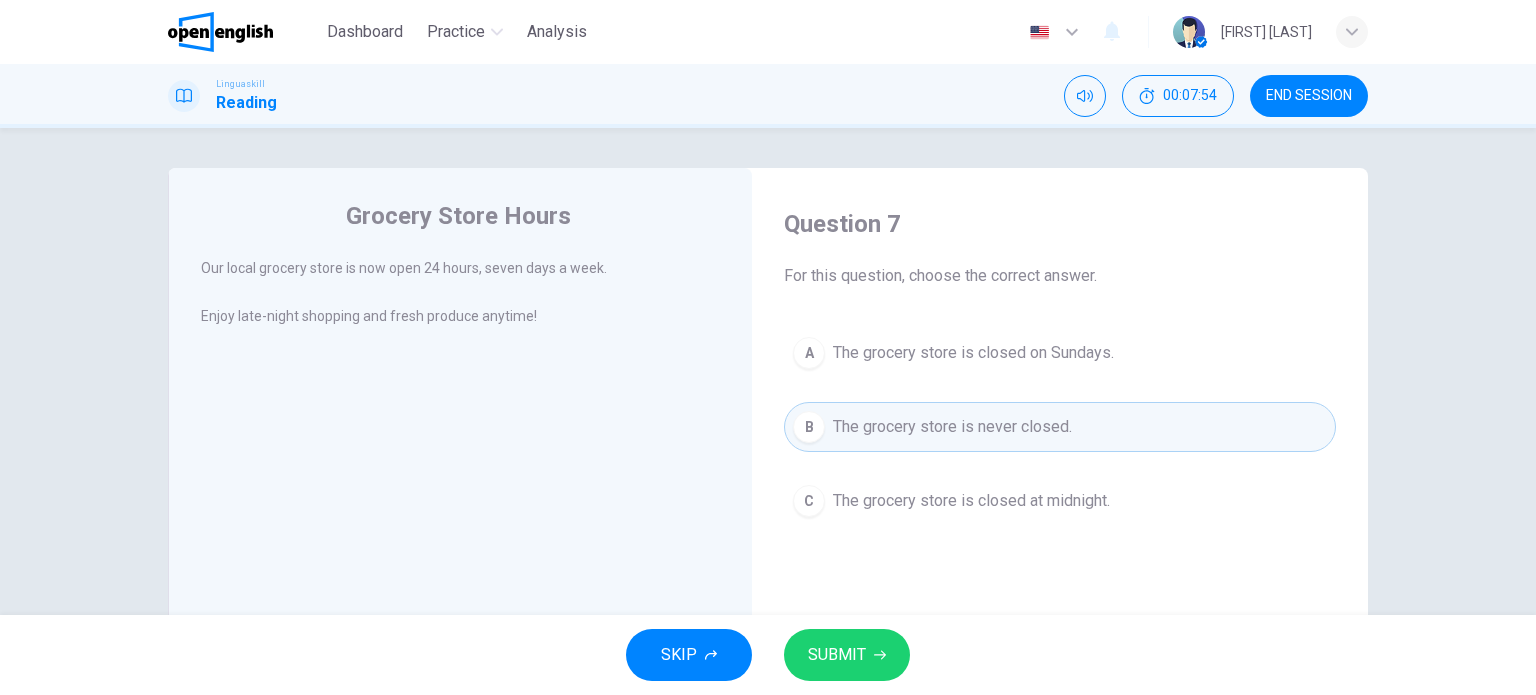click on "SUBMIT" at bounding box center [837, 655] 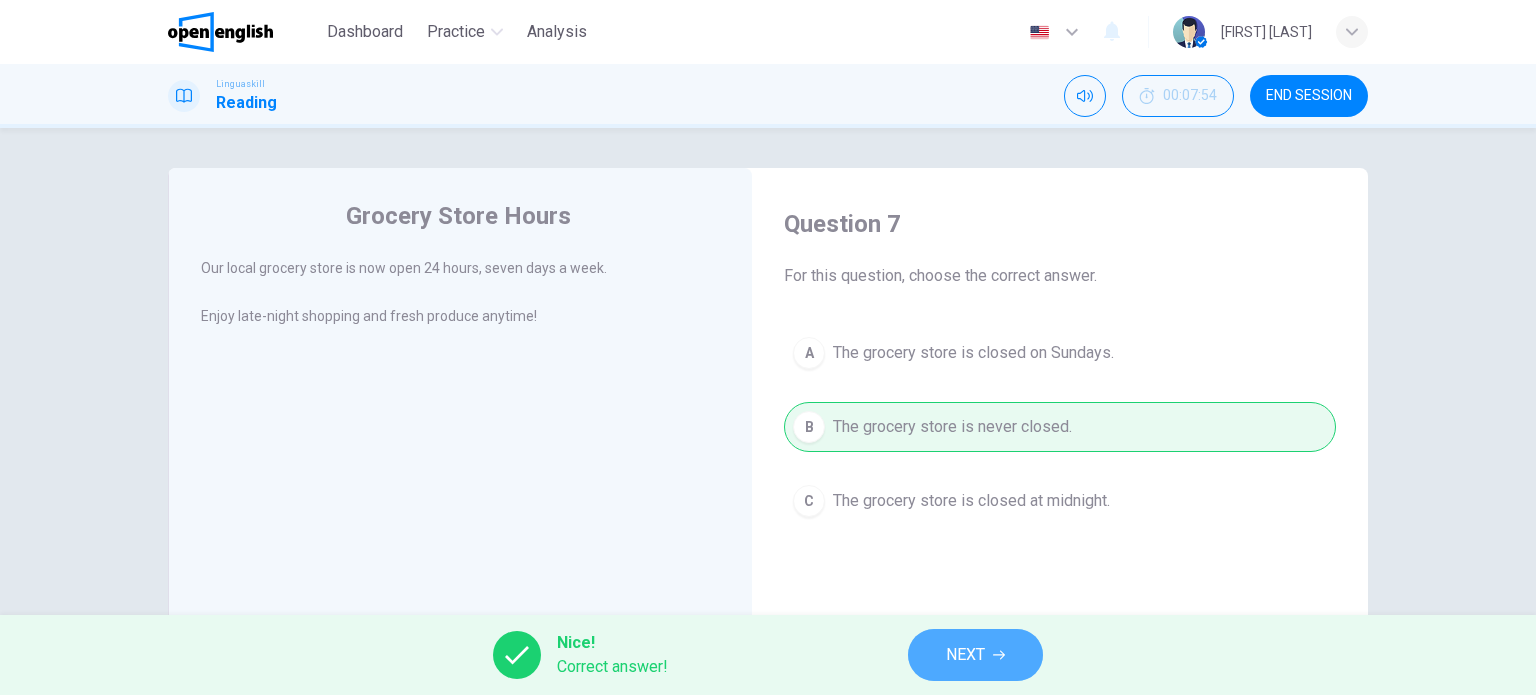 click on "NEXT" at bounding box center (975, 655) 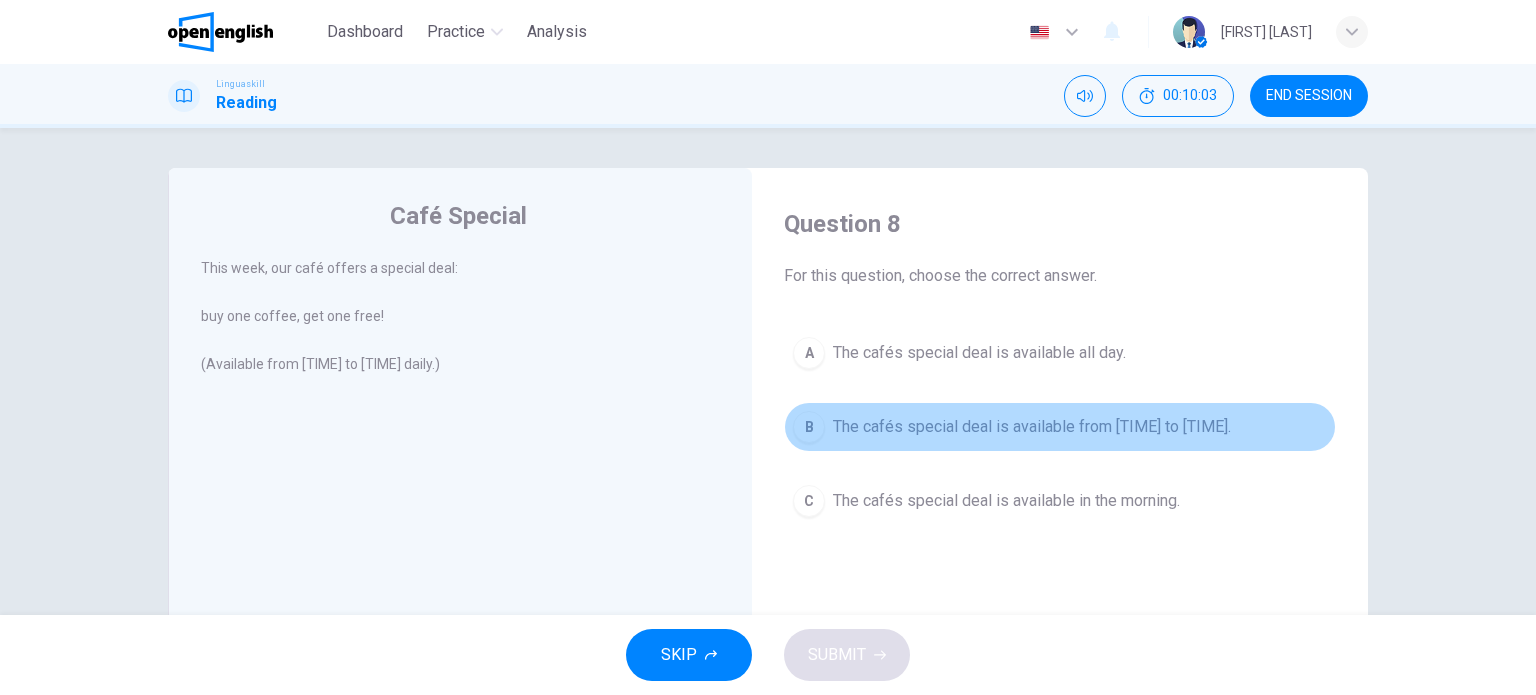 click on "The cafés special deal is available from [TIME] to [TIME]." at bounding box center (1032, 427) 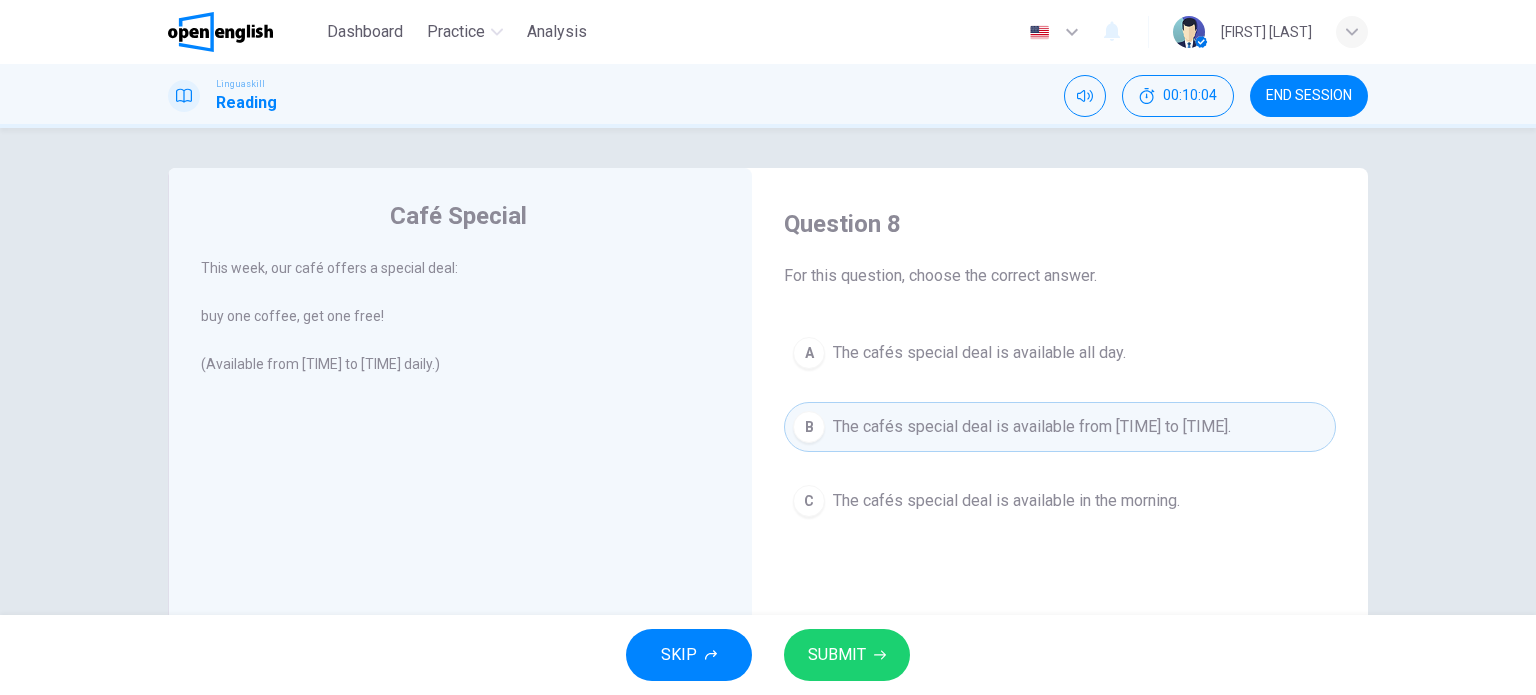 click on "SUBMIT" at bounding box center (837, 655) 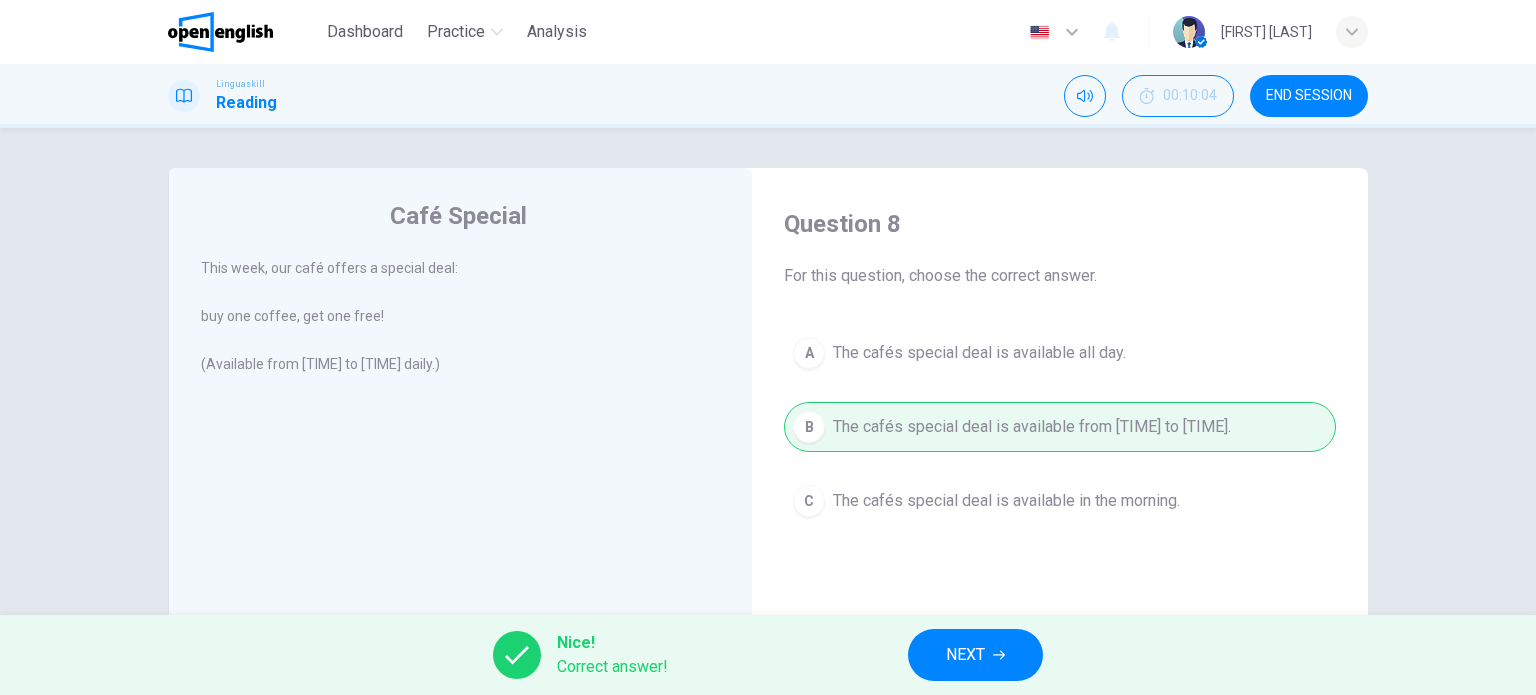 click on "NEXT" at bounding box center [965, 655] 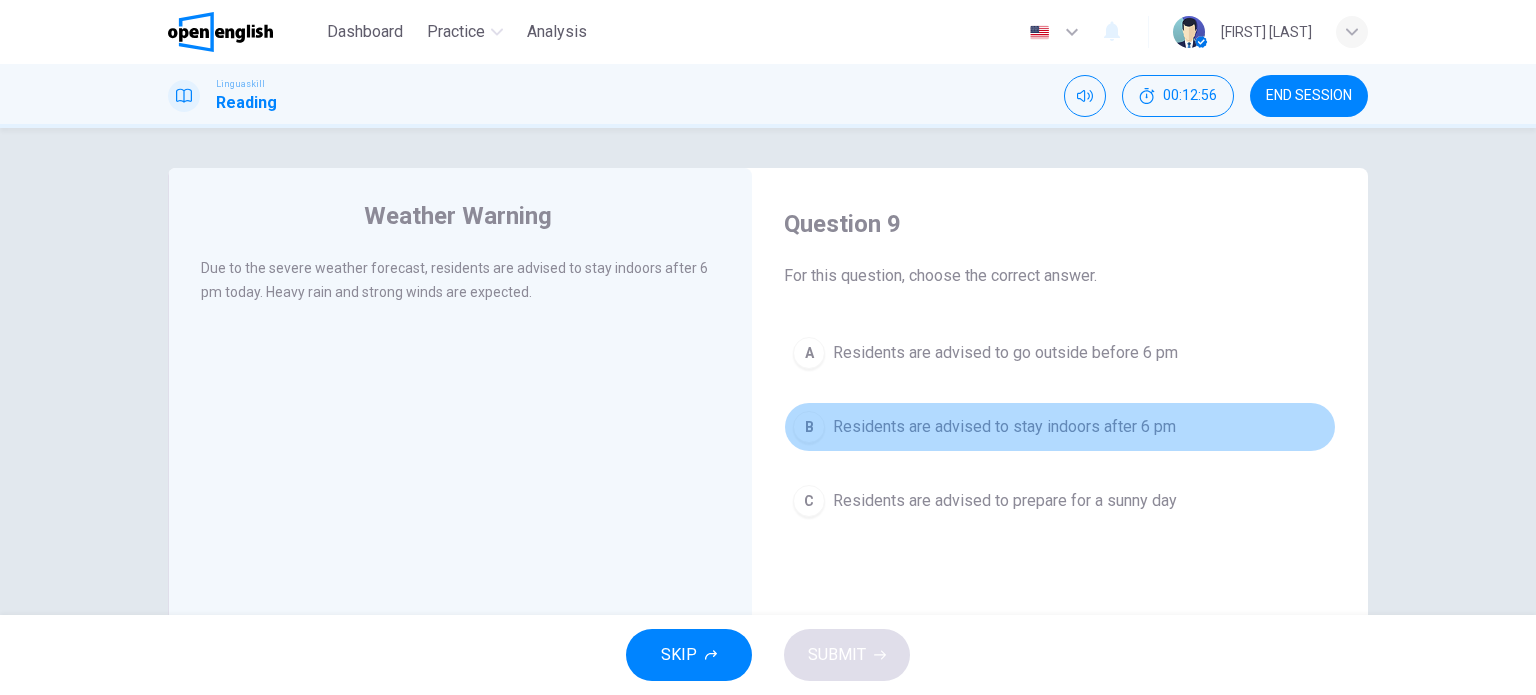 click on "Residents are advised to stay indoors after 6 pm" at bounding box center (1004, 427) 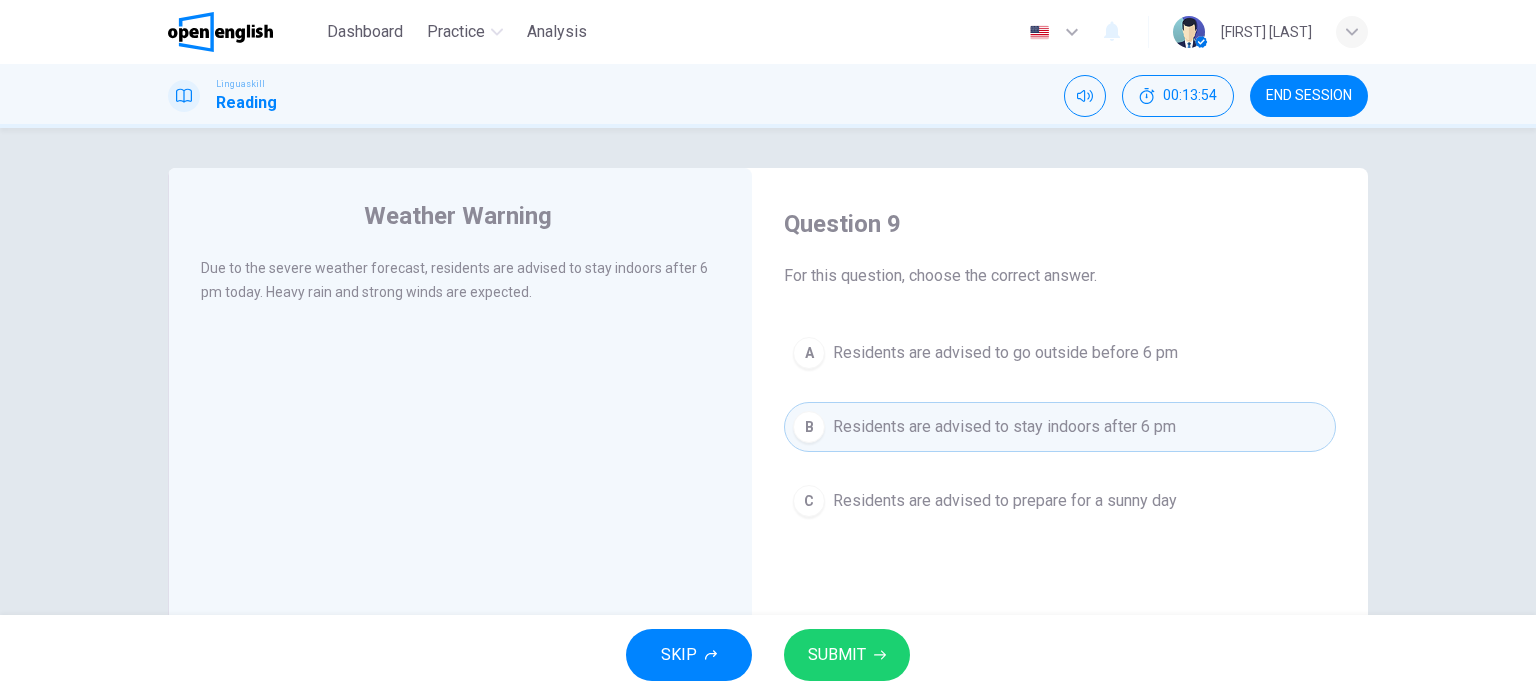 click on "SKIP SUBMIT" at bounding box center [768, 655] 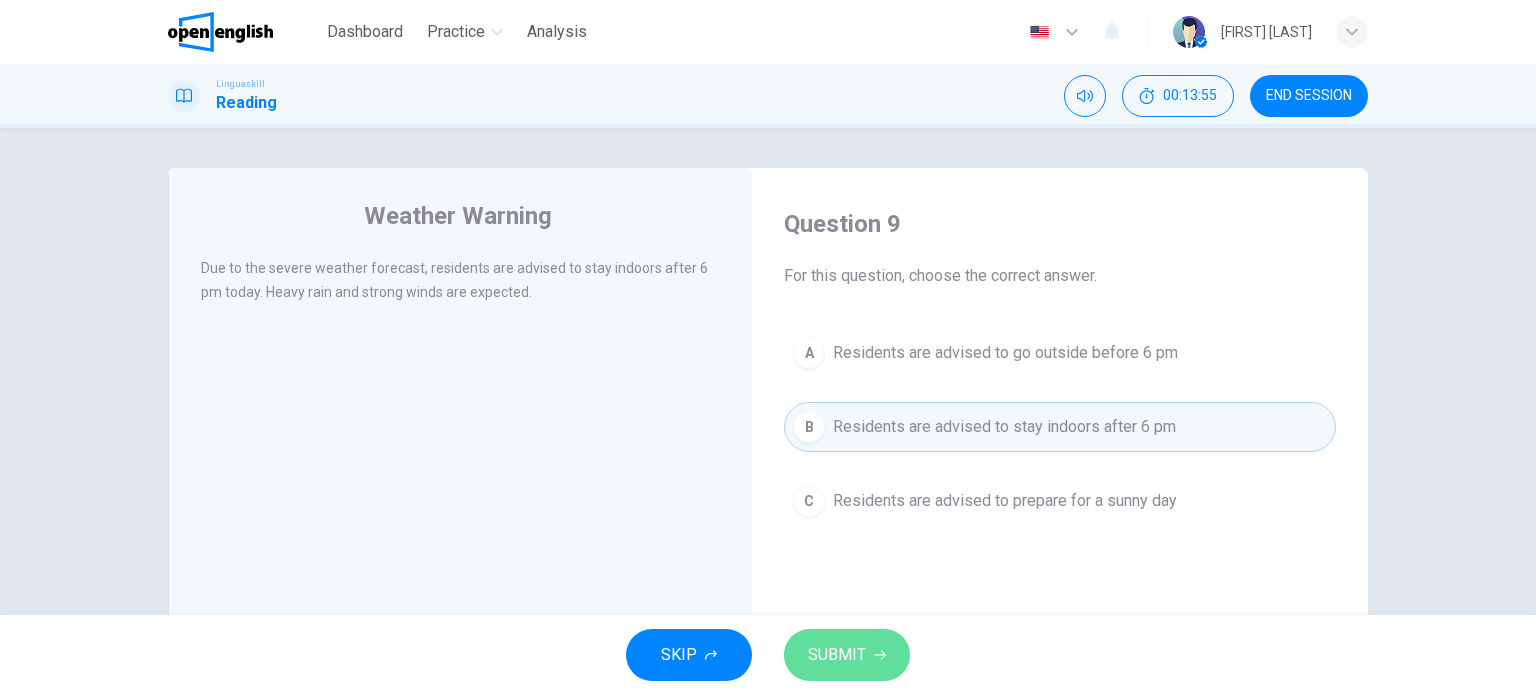 click on "SUBMIT" at bounding box center (837, 655) 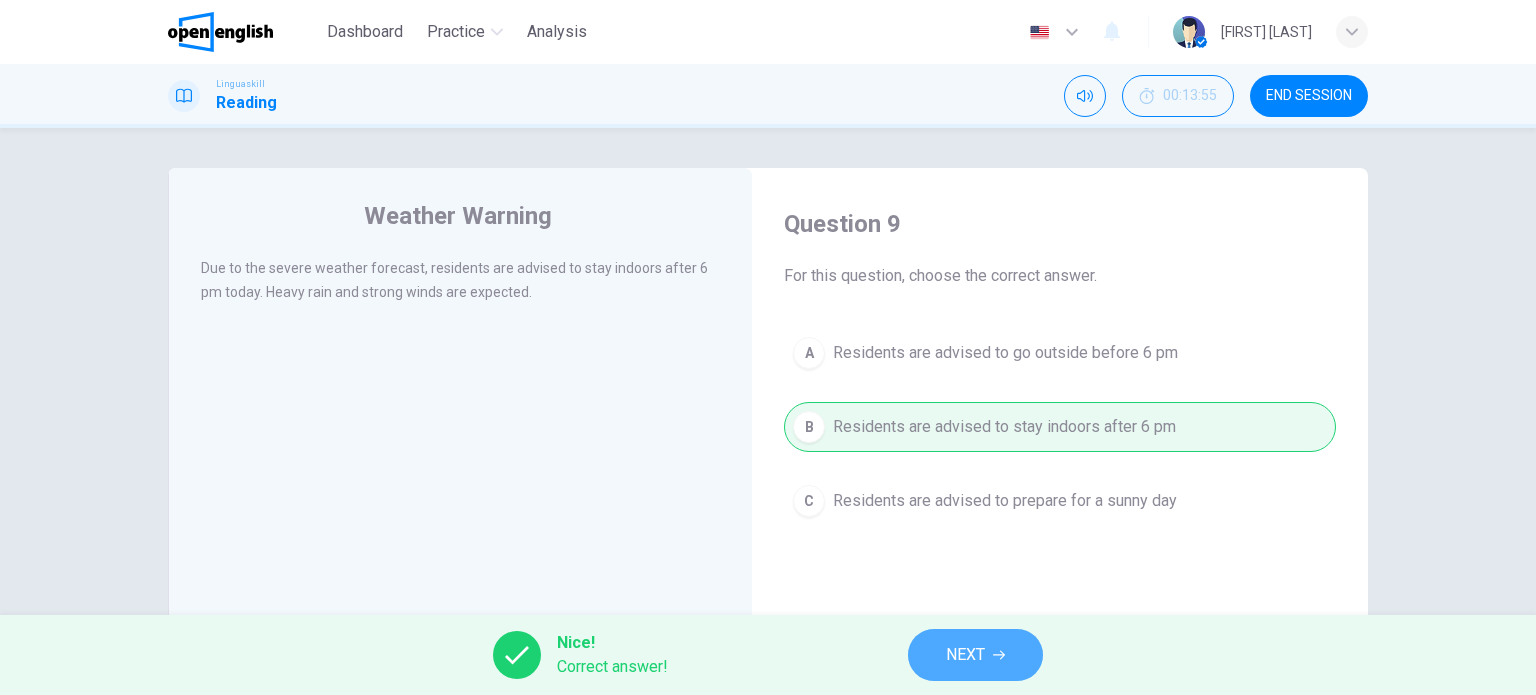 click on "NEXT" at bounding box center (965, 655) 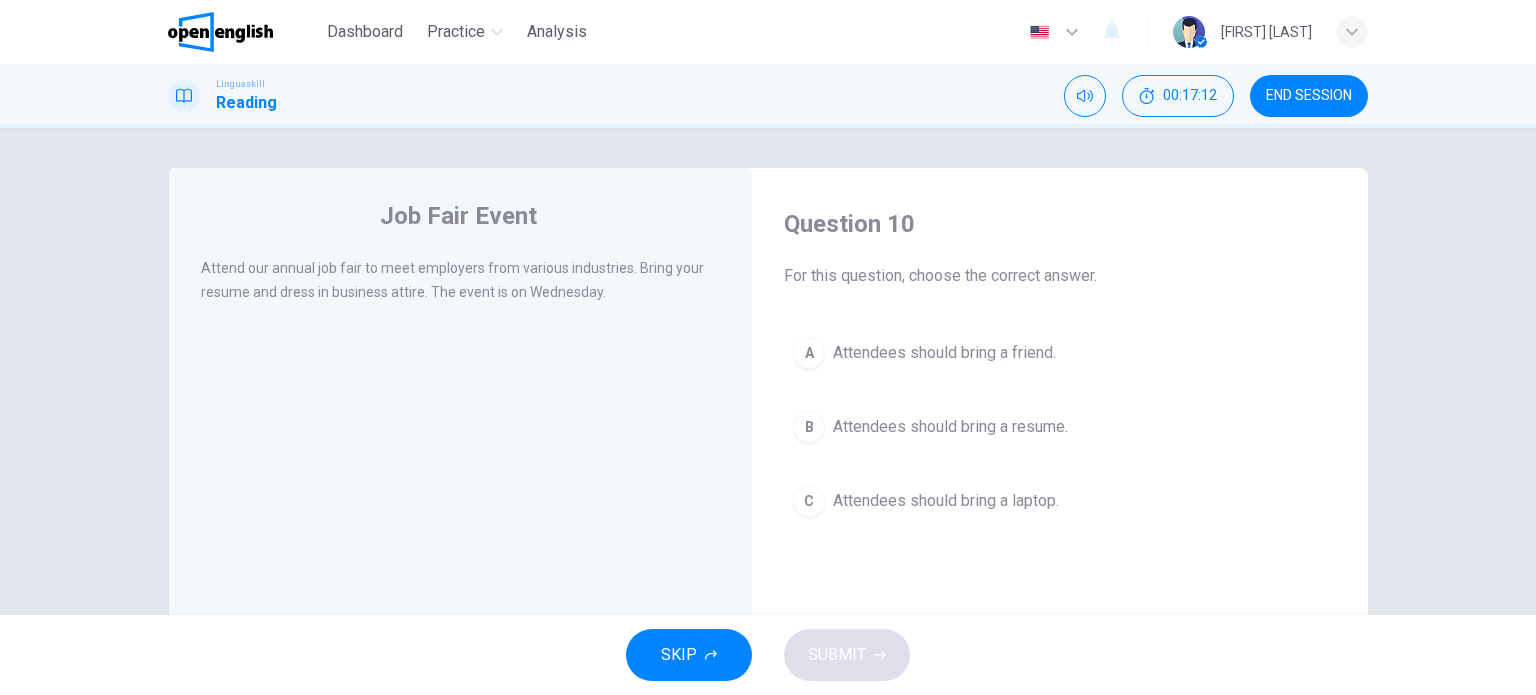 click on "Attendees should bring a resume." at bounding box center (950, 427) 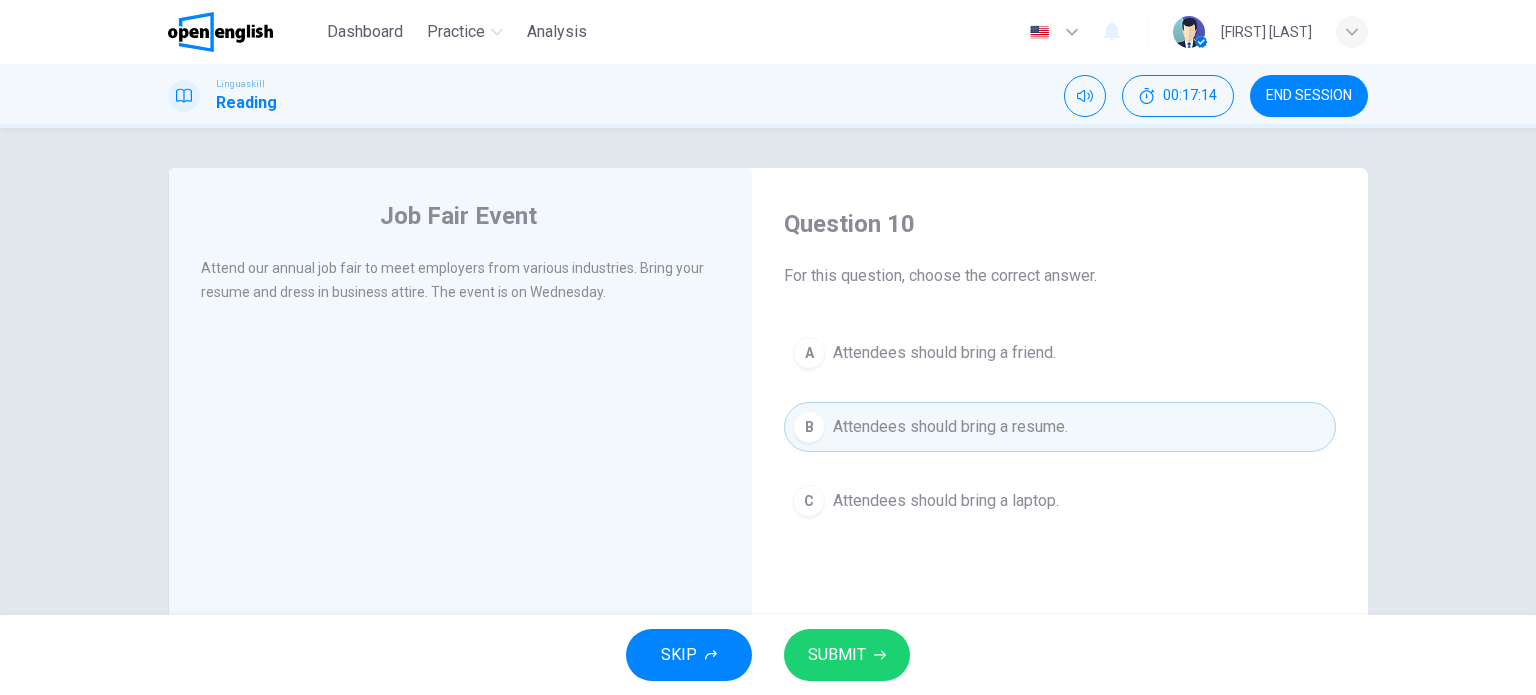 click on "SUBMIT" at bounding box center (847, 655) 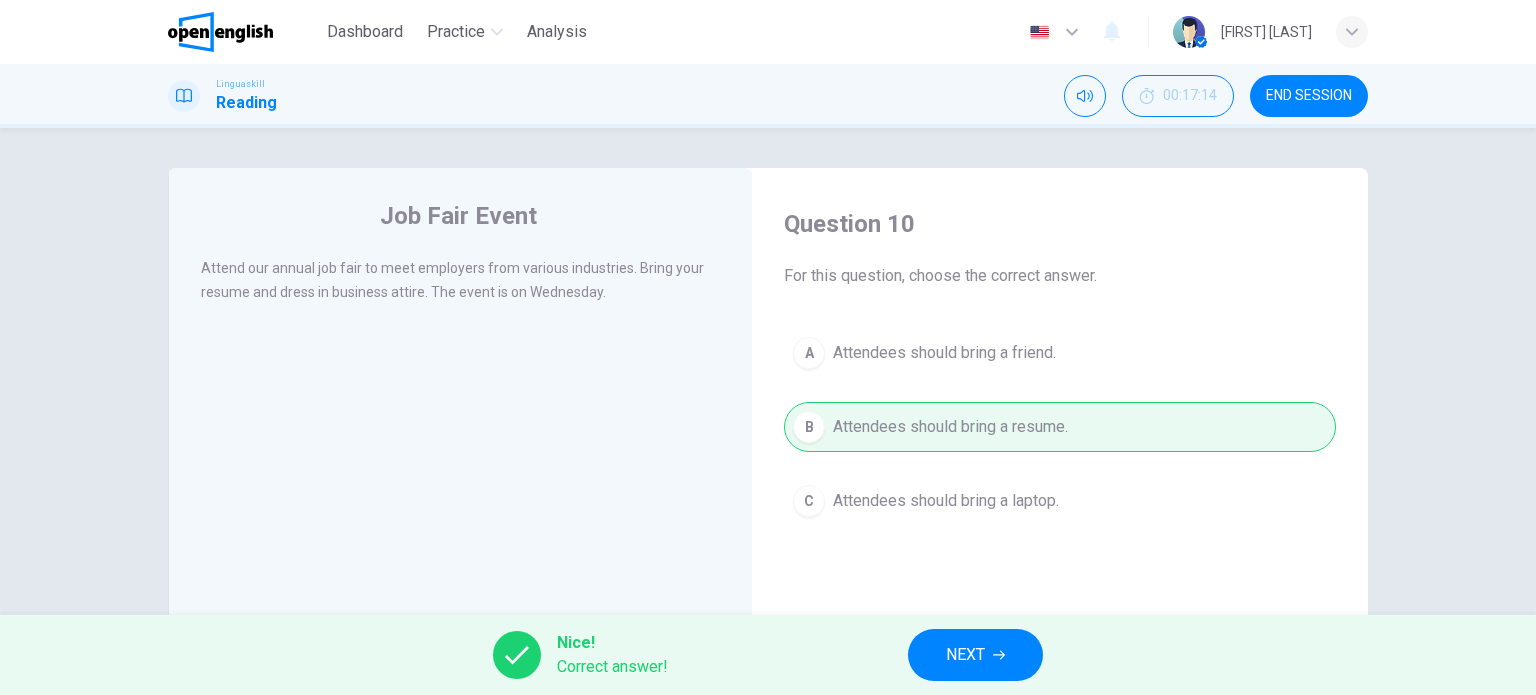 click on "Question 10 For this question, choose the correct answer. A Attendees should bring a friend. B Attendees should bring a resume. C Attendees should bring a laptop." at bounding box center [1060, 525] 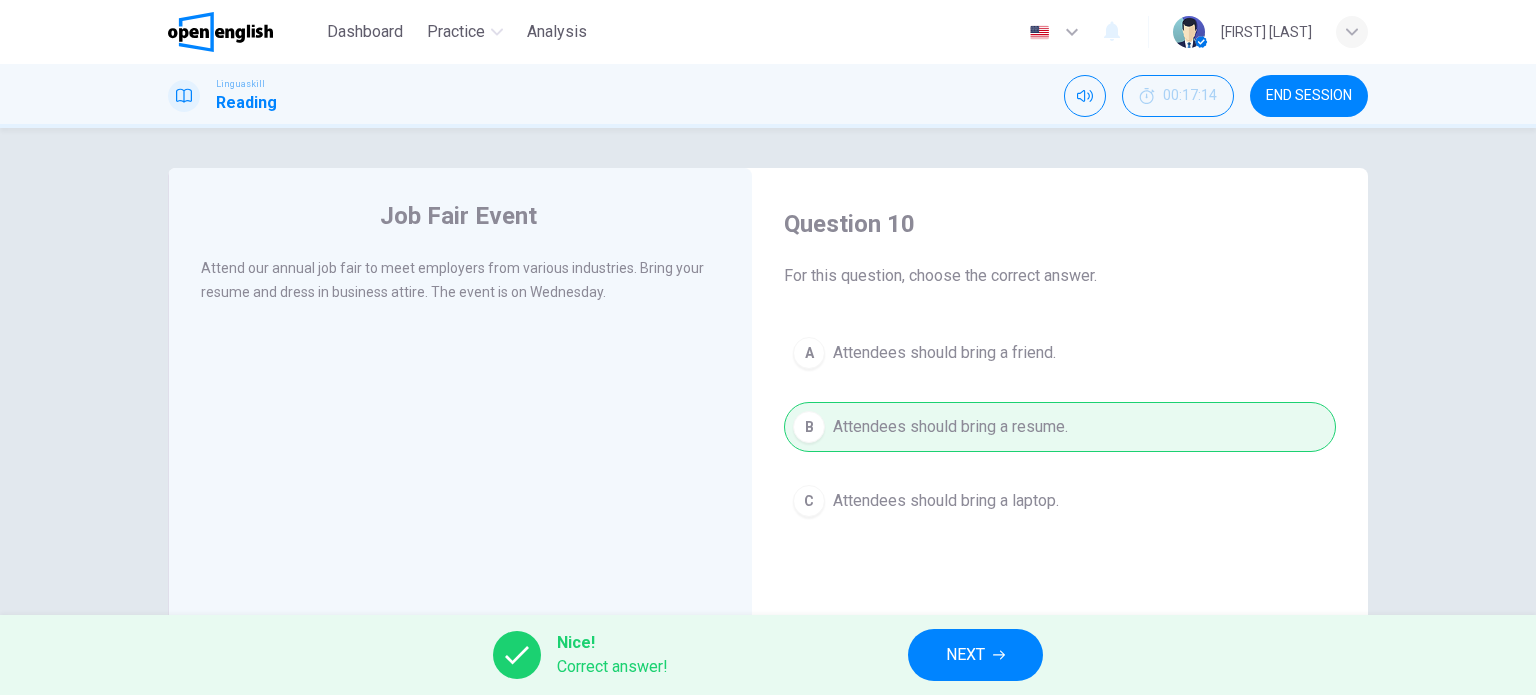 click on "NEXT" at bounding box center (975, 655) 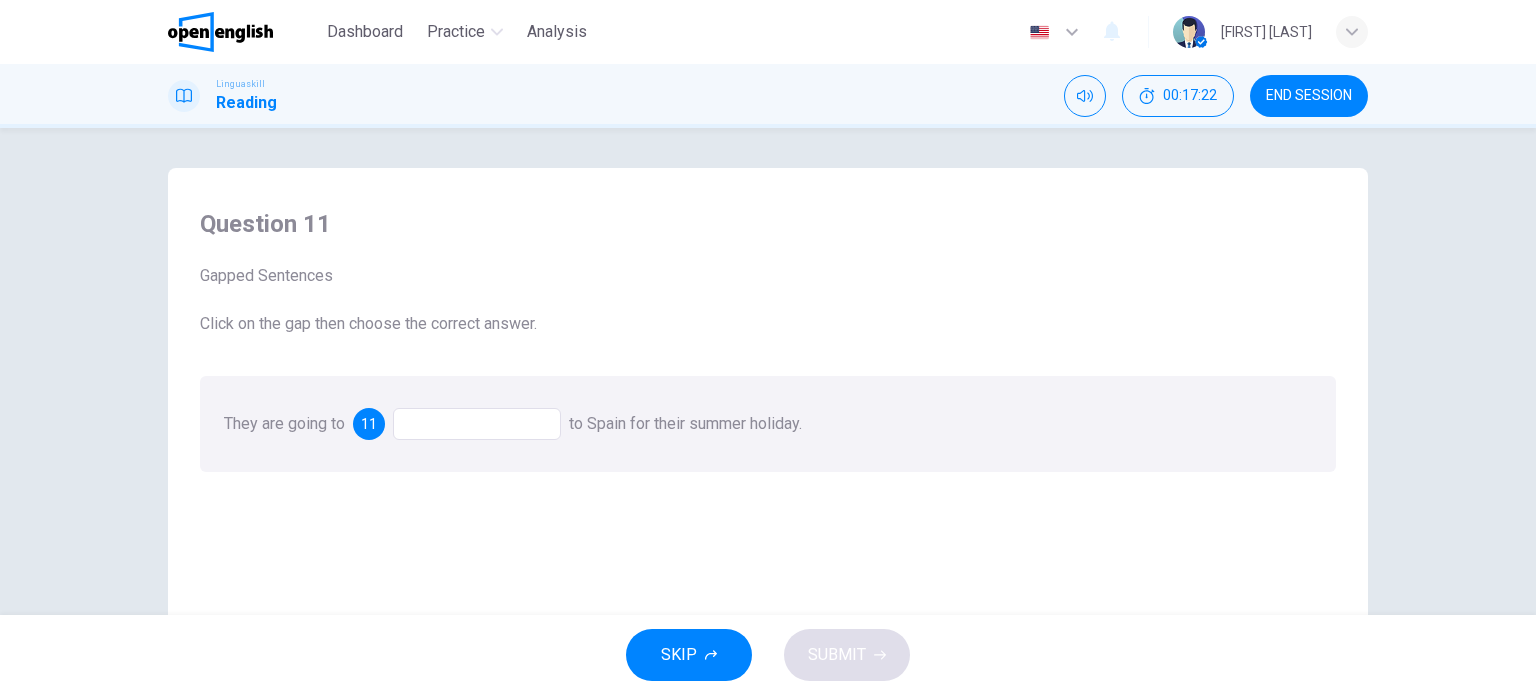 click at bounding box center [477, 424] 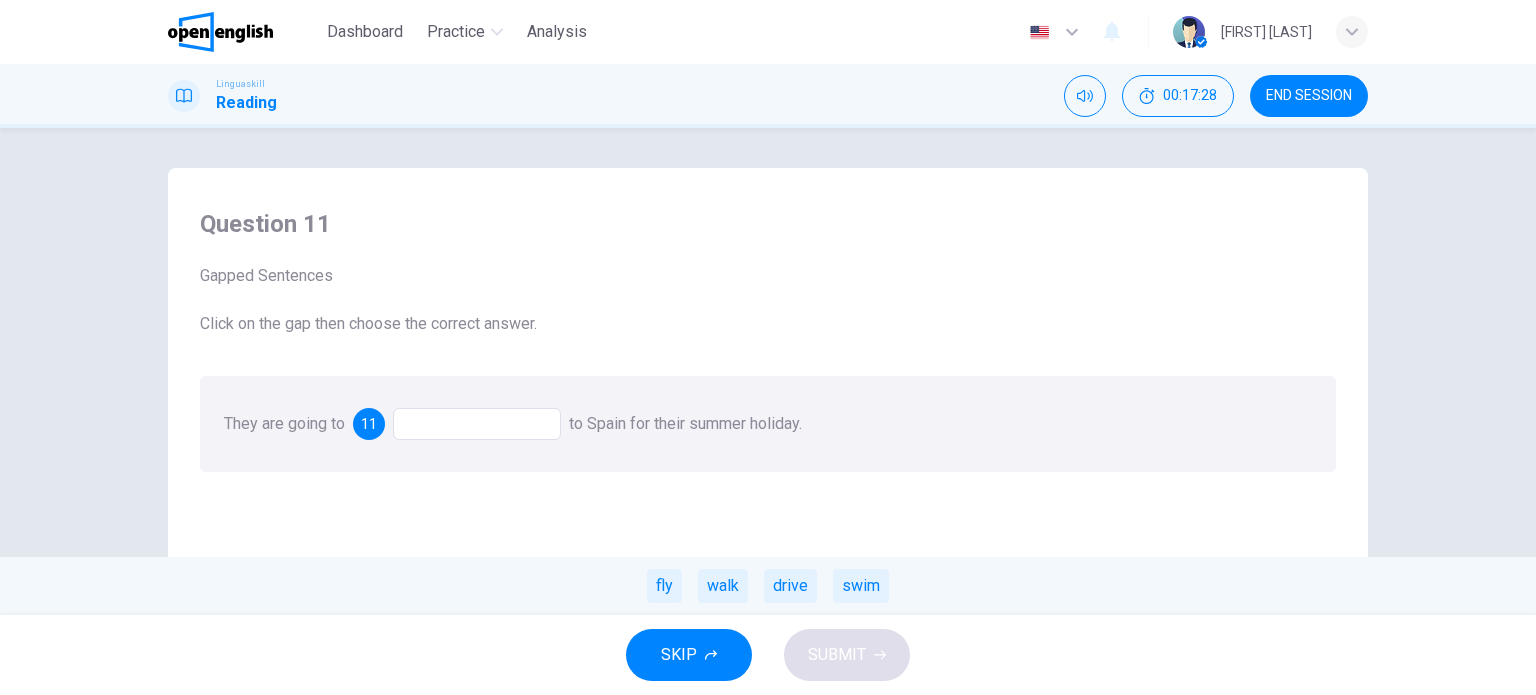 click on "fly" at bounding box center [664, 586] 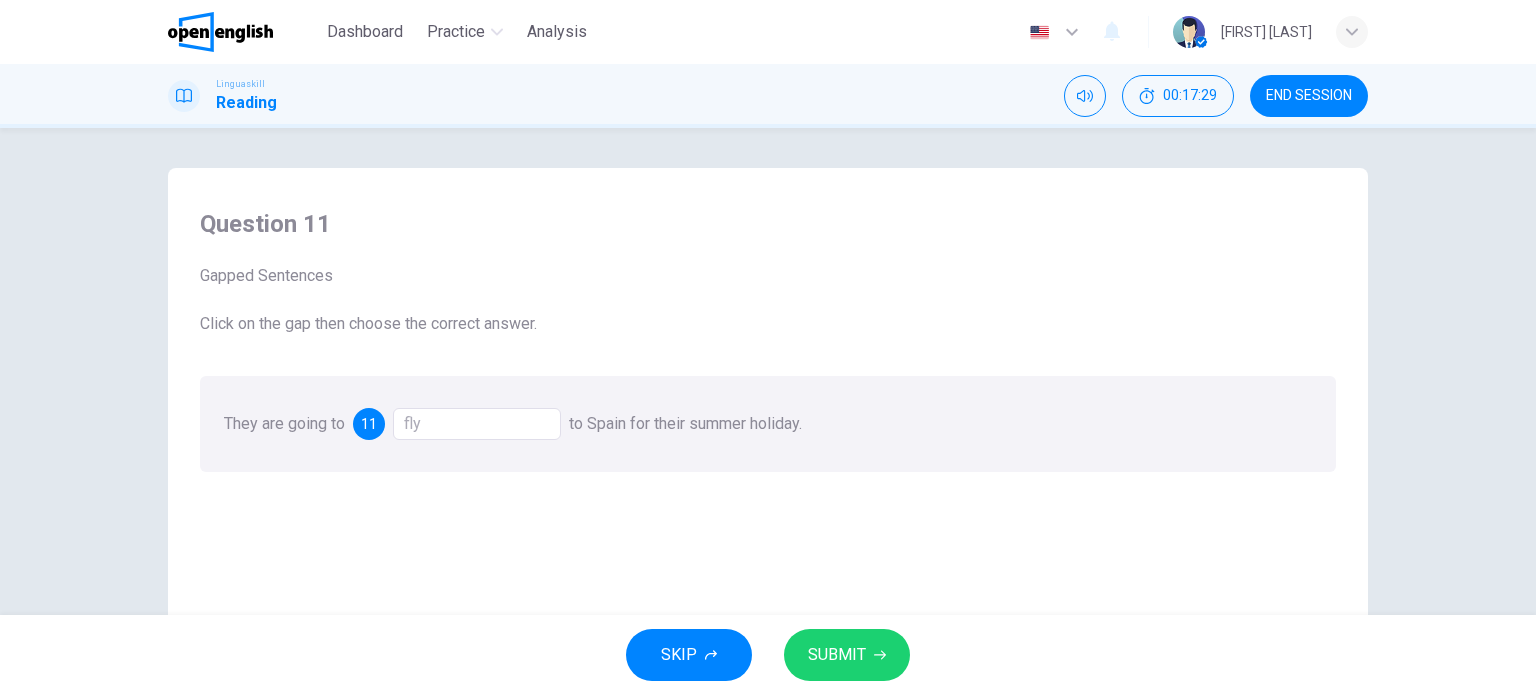 click on "SUBMIT" at bounding box center [837, 655] 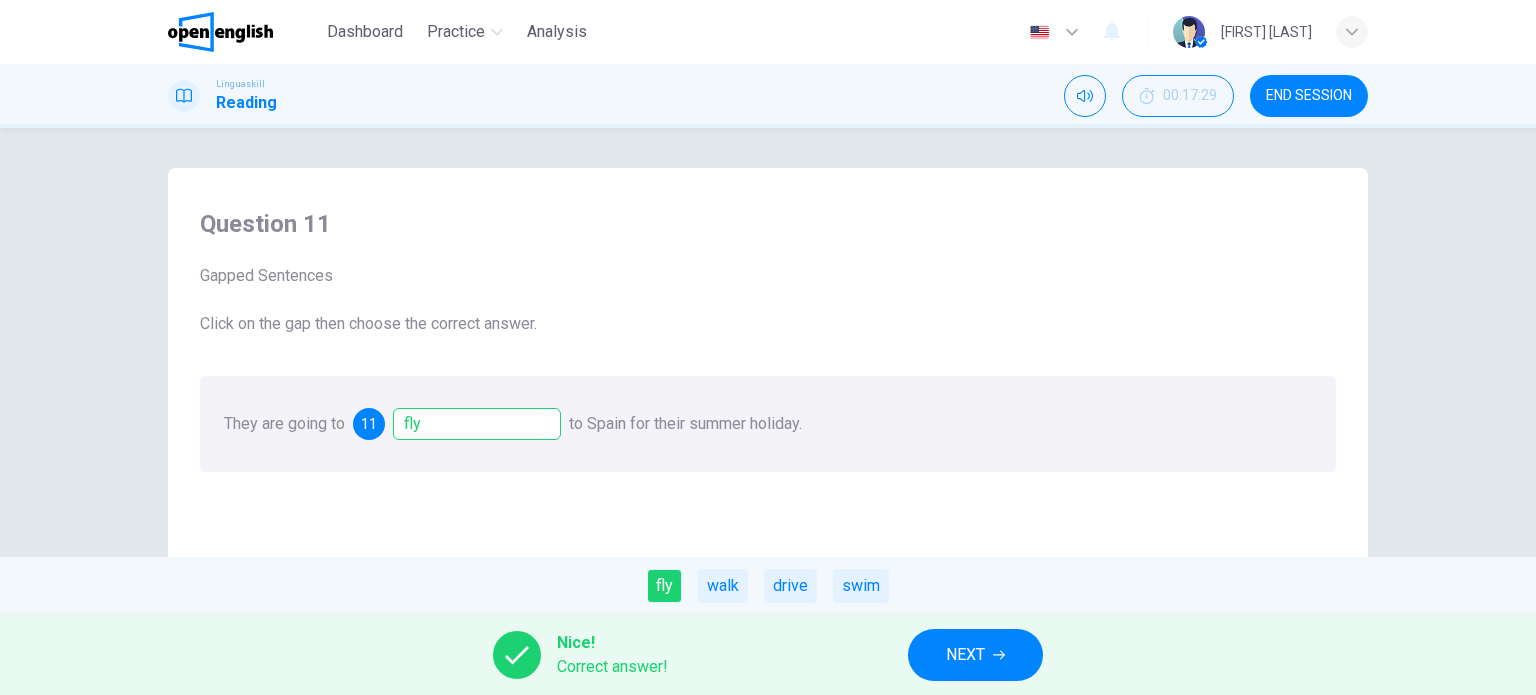 click on "NEXT" at bounding box center [965, 655] 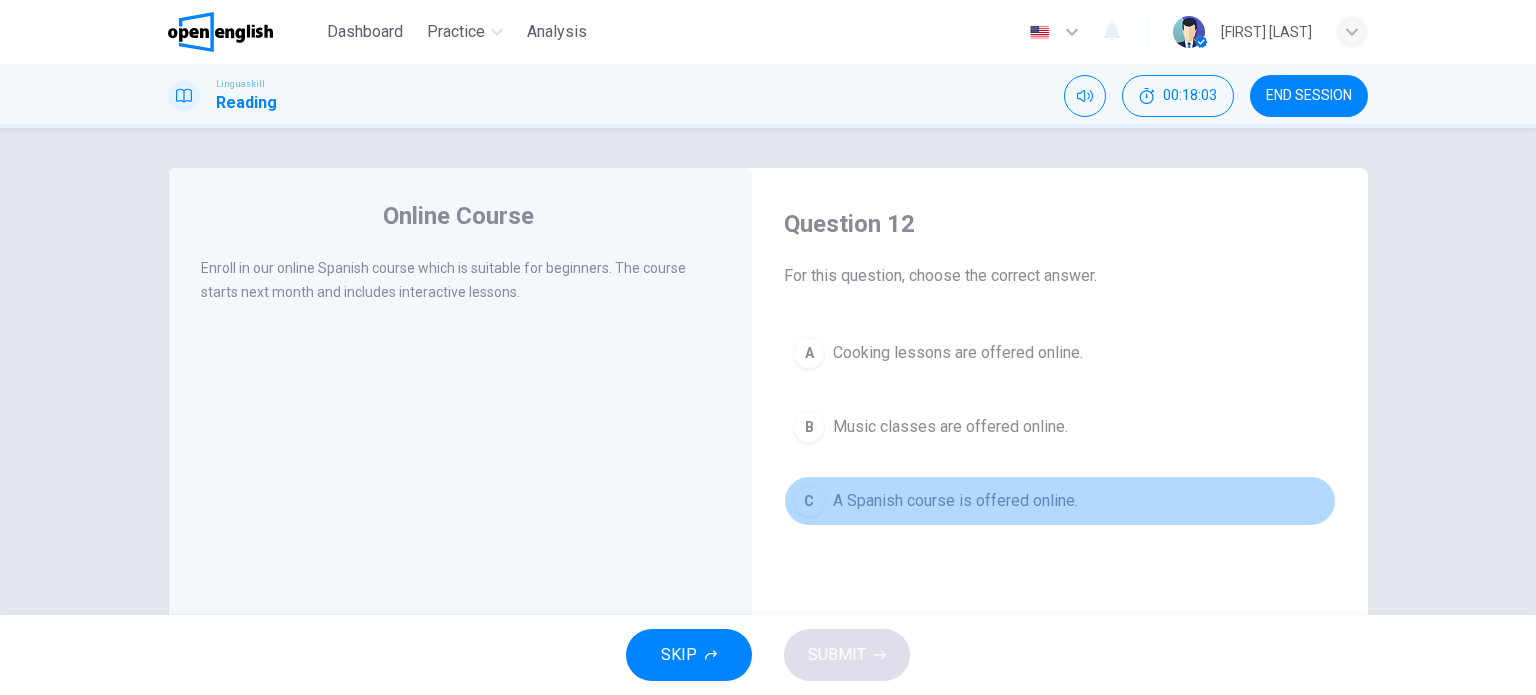 click on "A Spanish course is offered online." at bounding box center (955, 501) 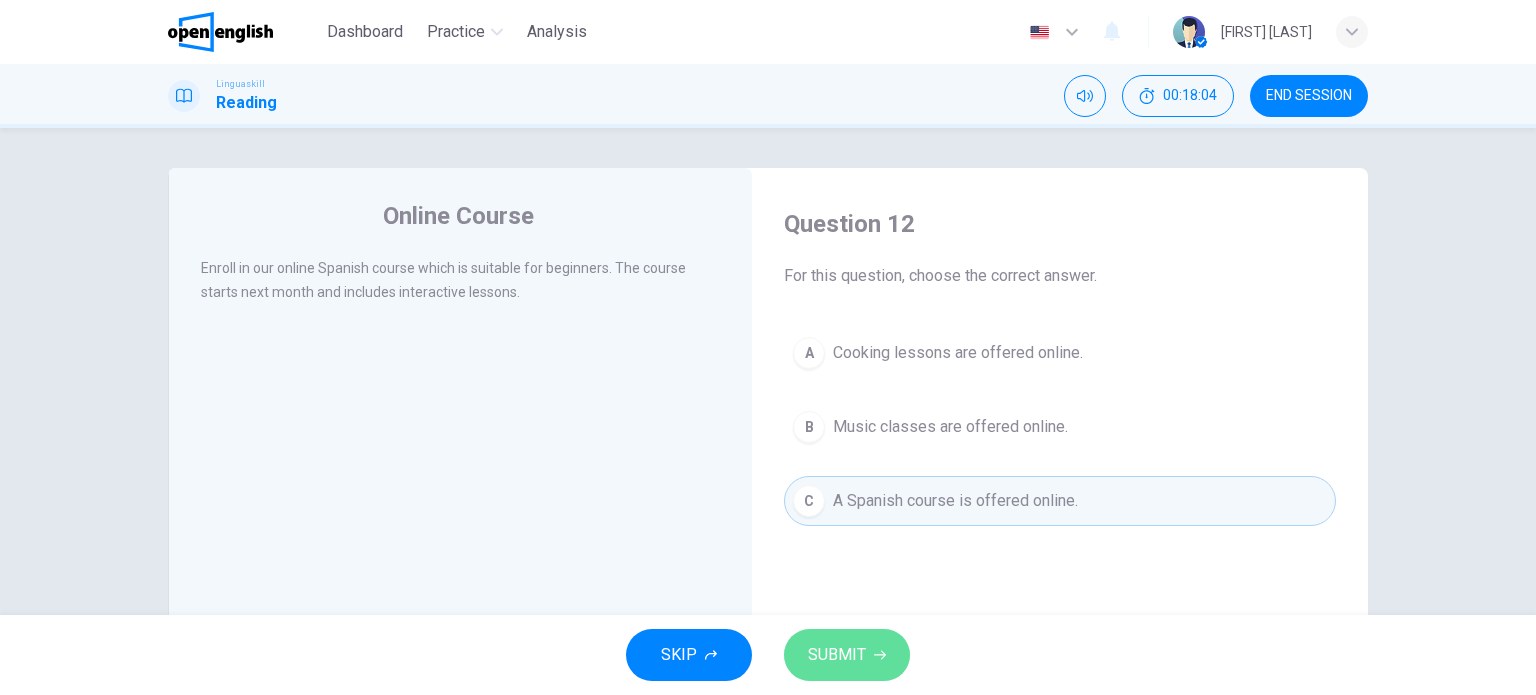 click on "SUBMIT" at bounding box center (837, 655) 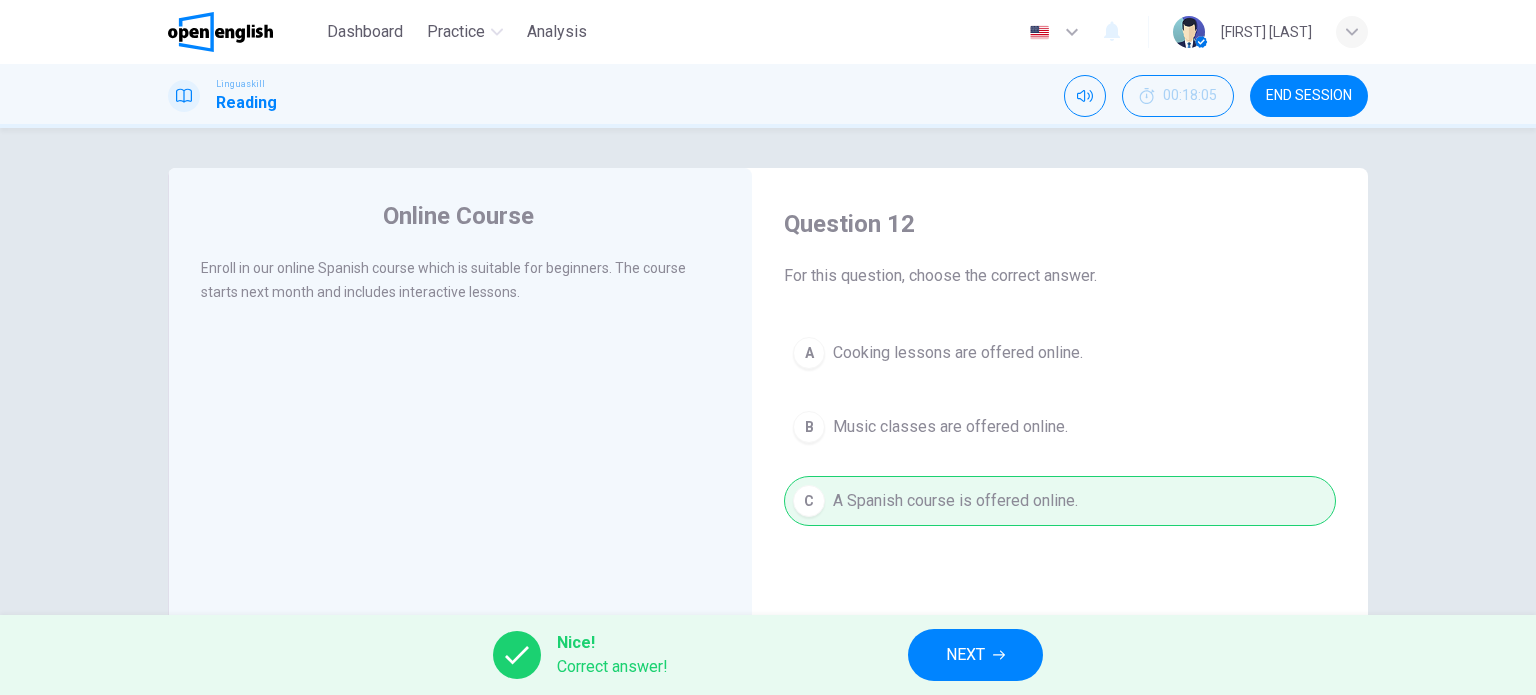 click on "NEXT" at bounding box center [965, 655] 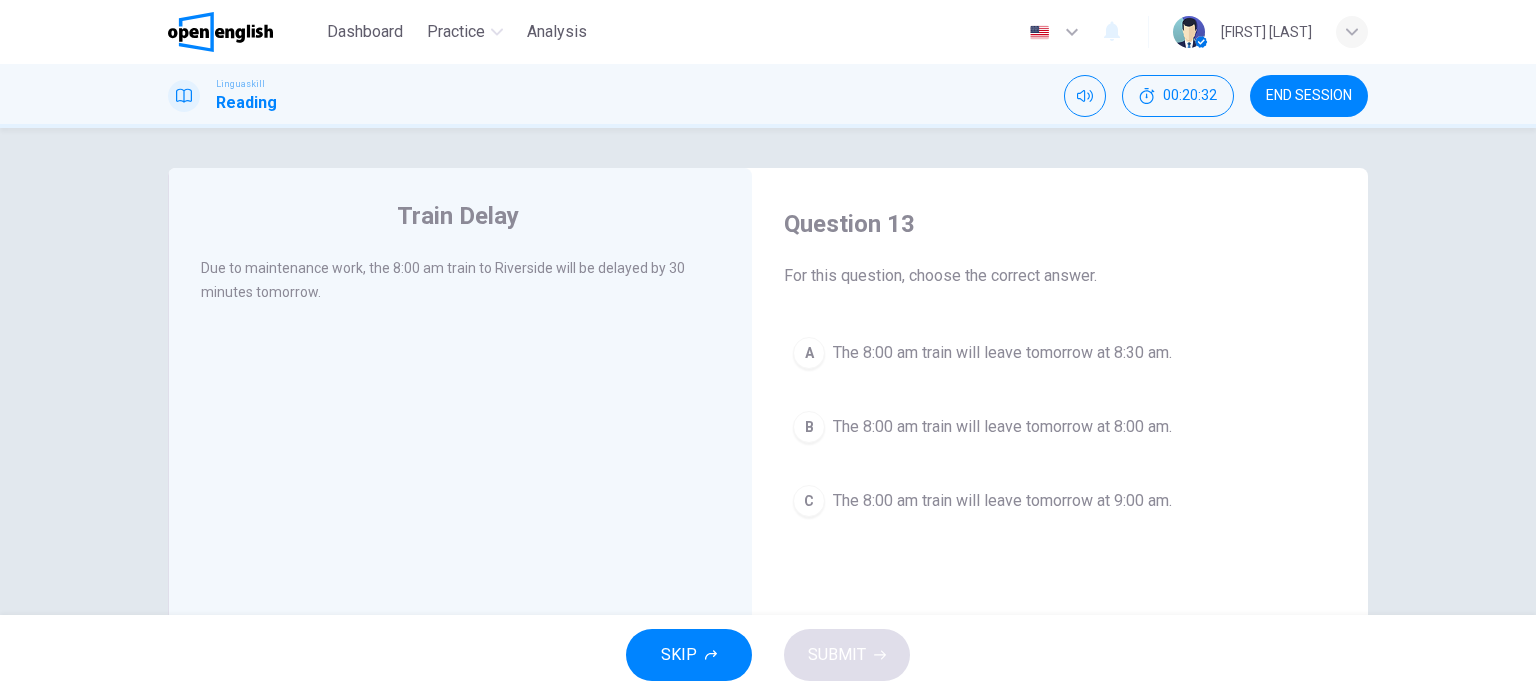 click on "The 8:00 am train will leave tomorrow at 8:30 am." at bounding box center [1002, 353] 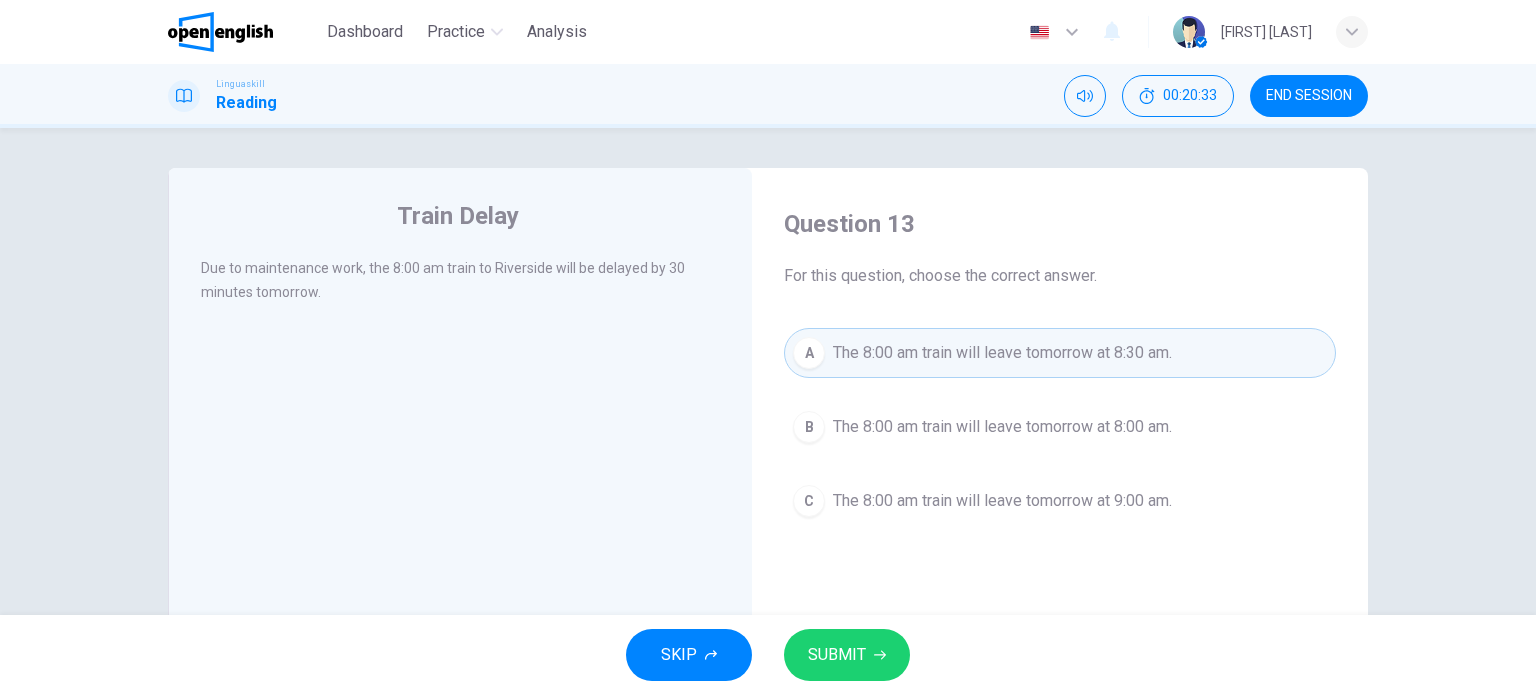 click on "Train Delay Due to maintenance work, the [TIME] train to Riverside will be delayed by [NUMBER] minutes tomorrow. Question 13 For this question, choose the correct answer. A The [TIME] train will leave tomorrow at [TIME]. B The [TIME] train will leave tomorrow at [TIME]. C The [TIME] train will leave tomorrow at [TIME]." at bounding box center [768, 515] 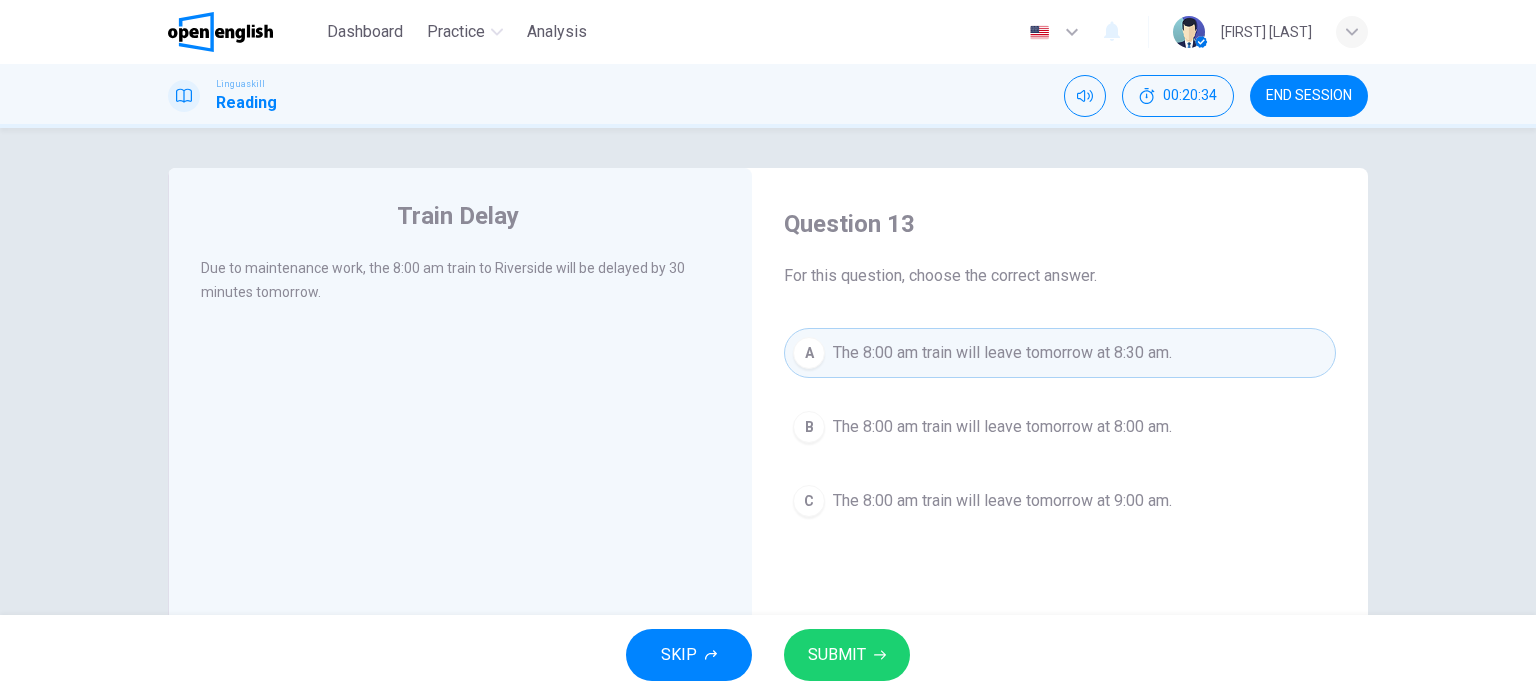 click on "SUBMIT" at bounding box center (837, 655) 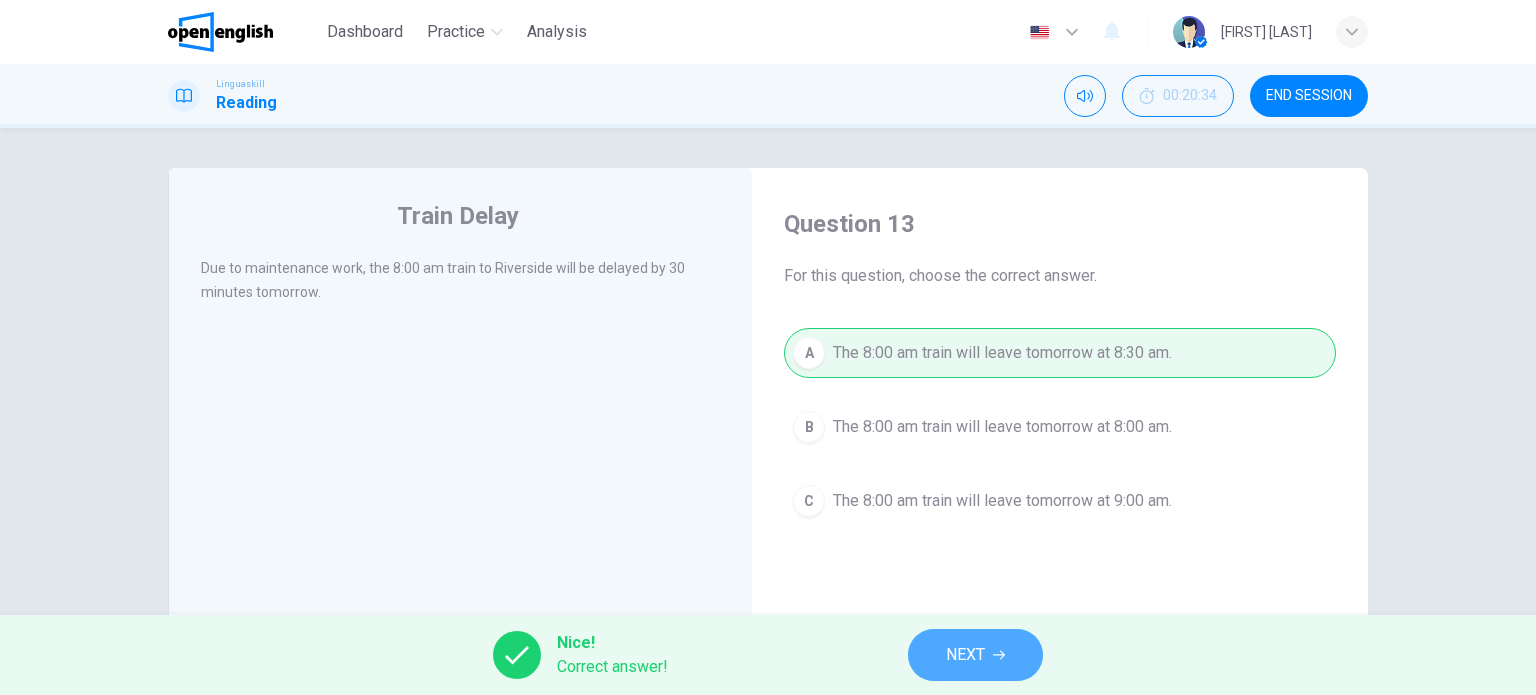click on "NEXT" at bounding box center (965, 655) 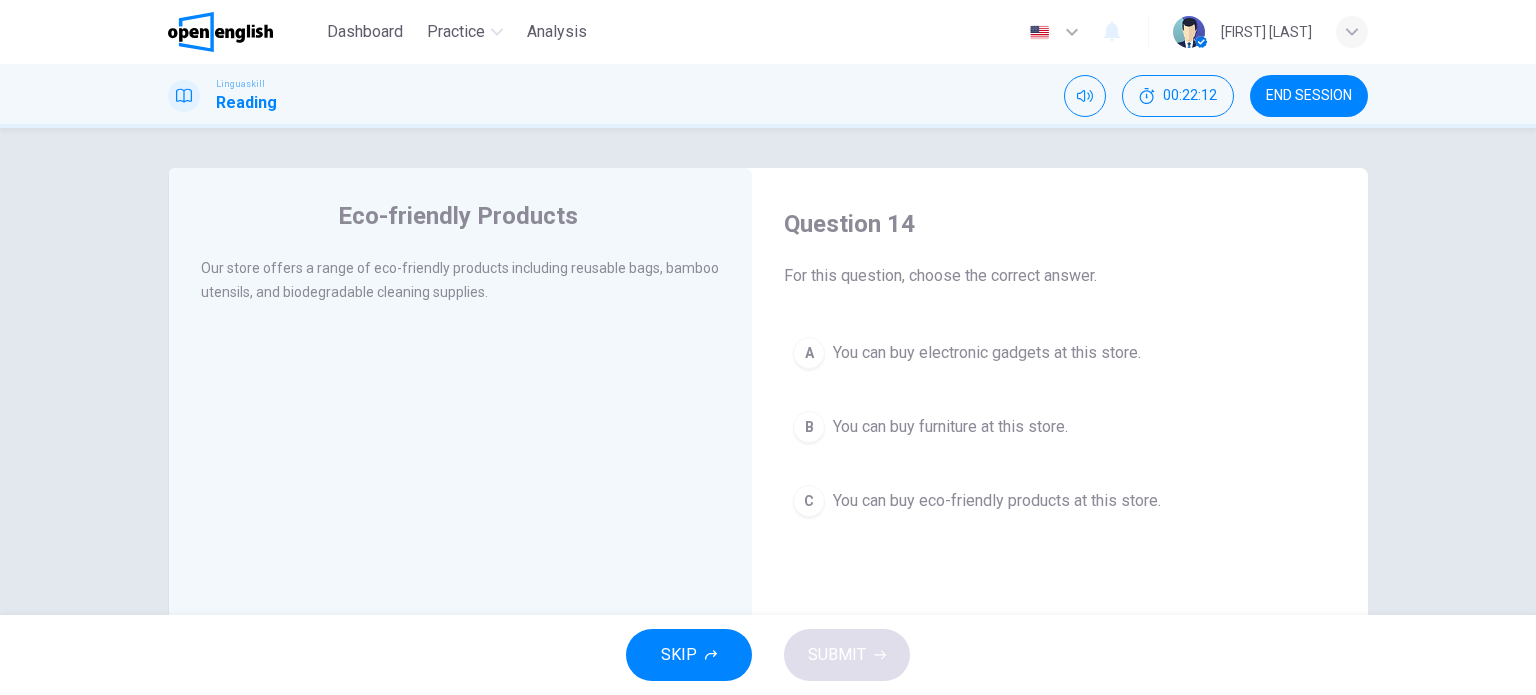 click on "You can buy eco-friendly products at this store." at bounding box center [997, 501] 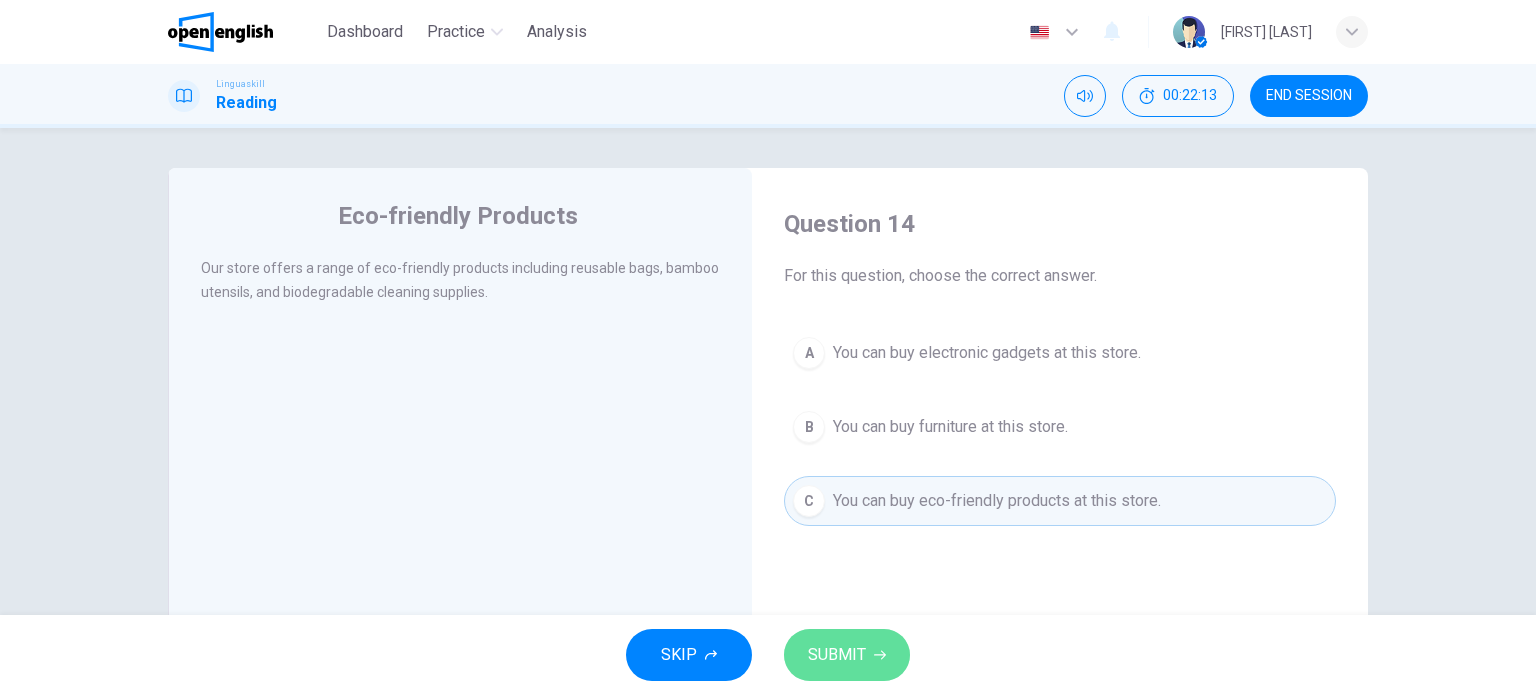 click 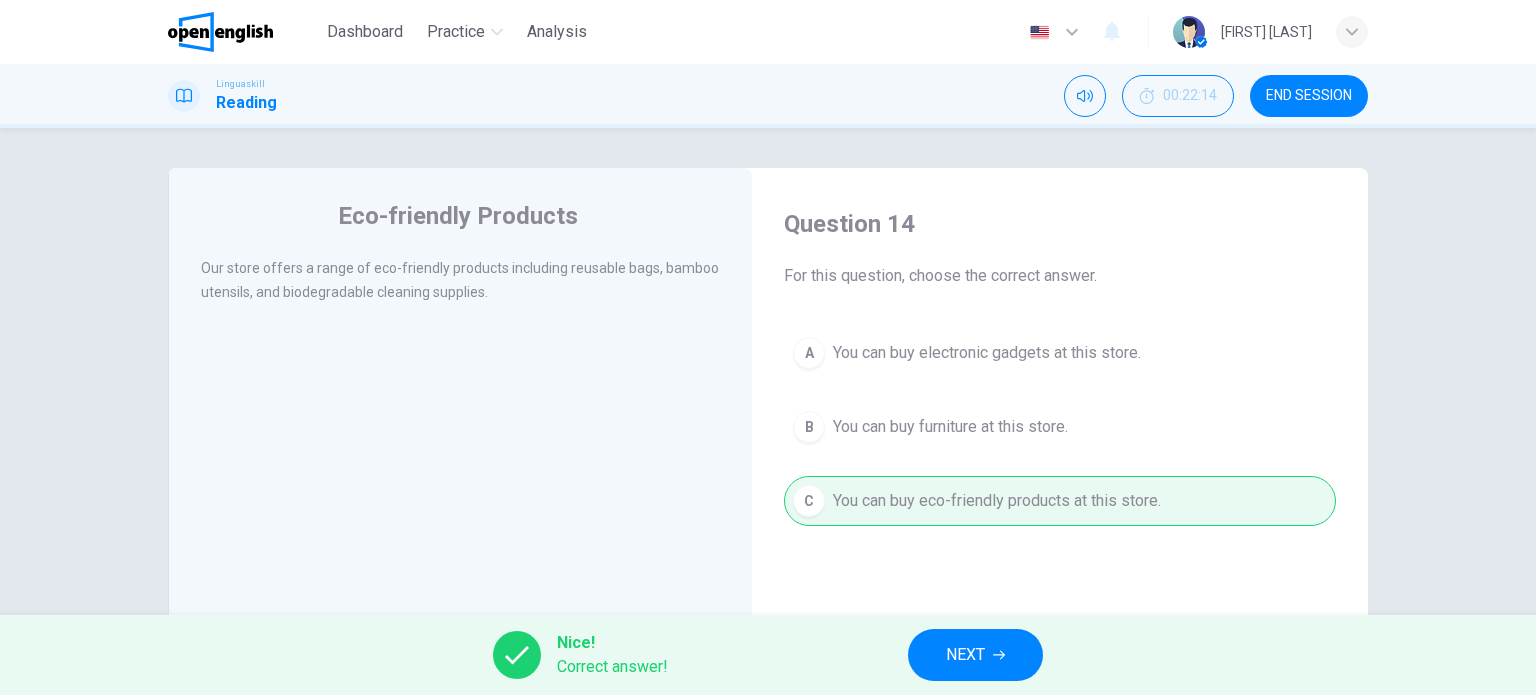 click on "NEXT" at bounding box center (965, 655) 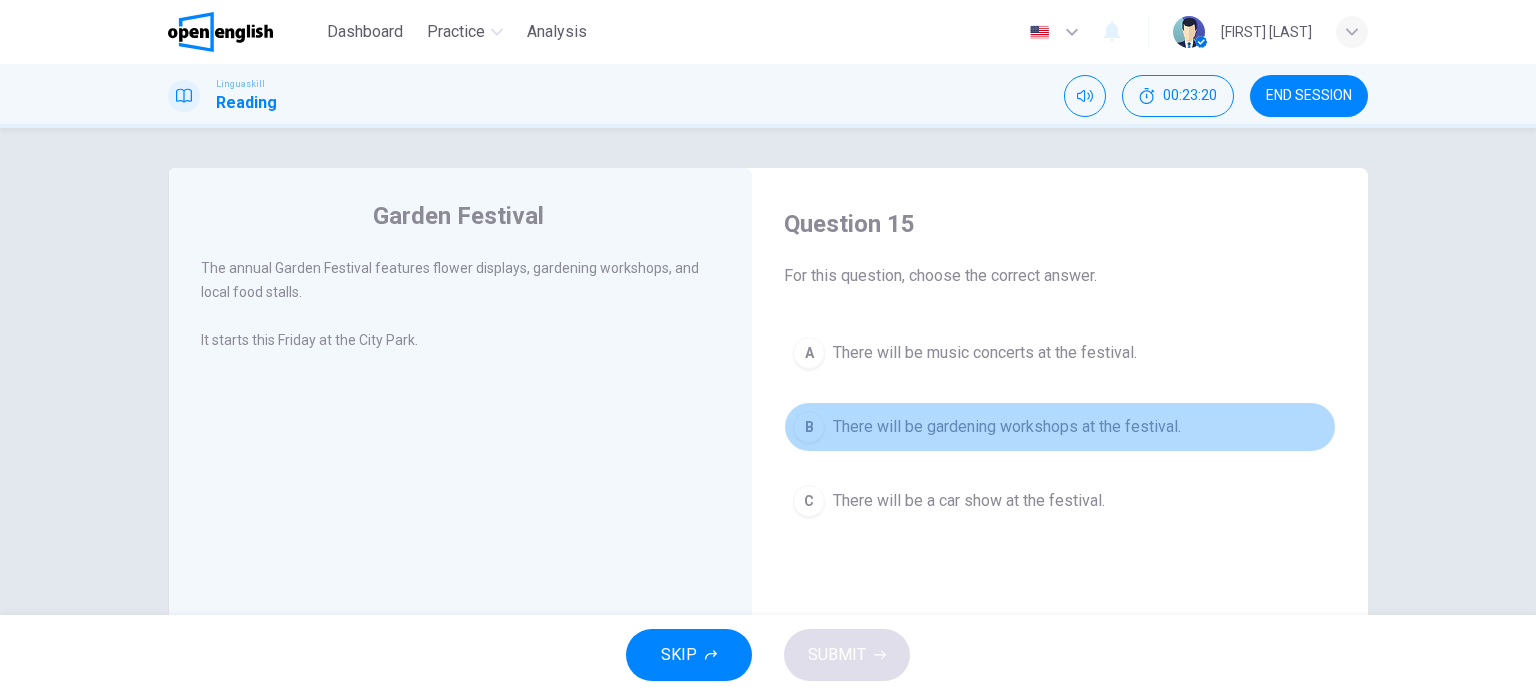 click on "There will be gardening workshops at the festival." at bounding box center [1007, 427] 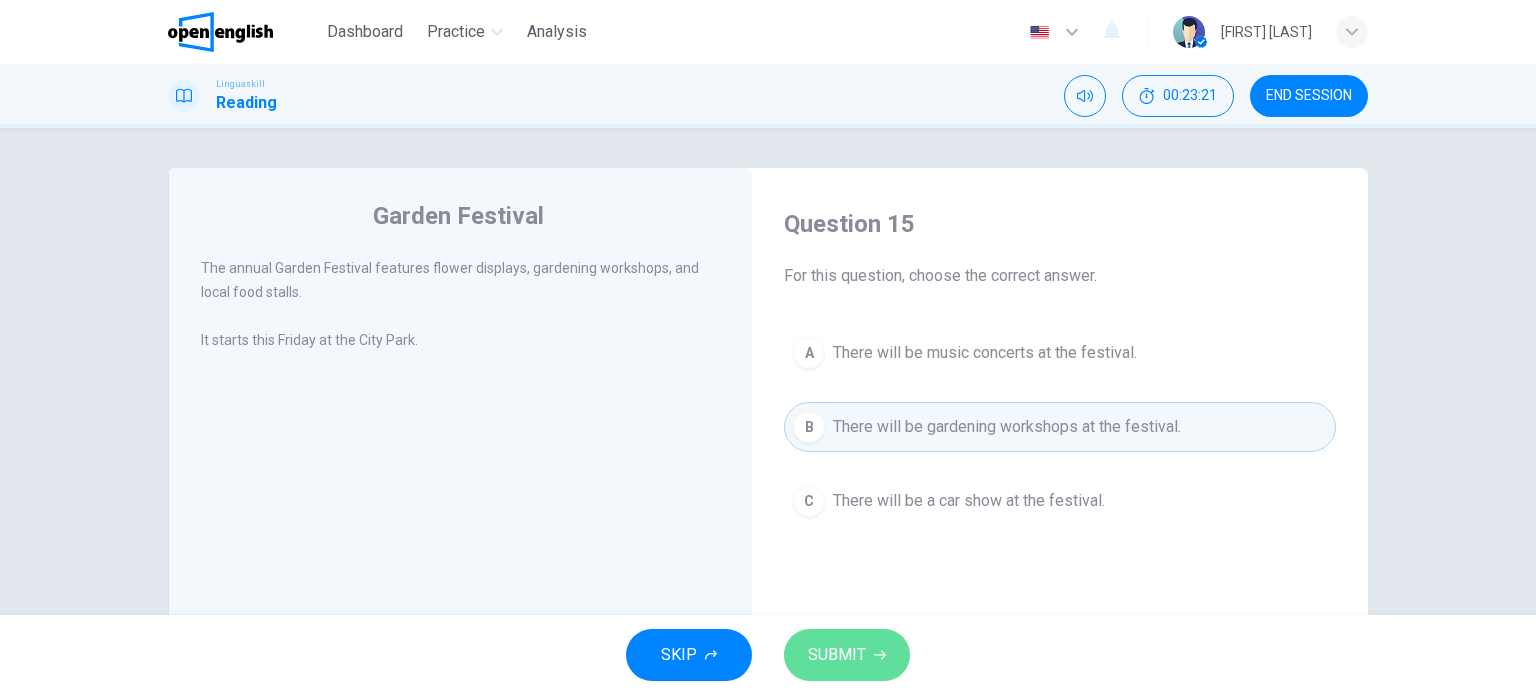 click on "SUBMIT" at bounding box center [847, 655] 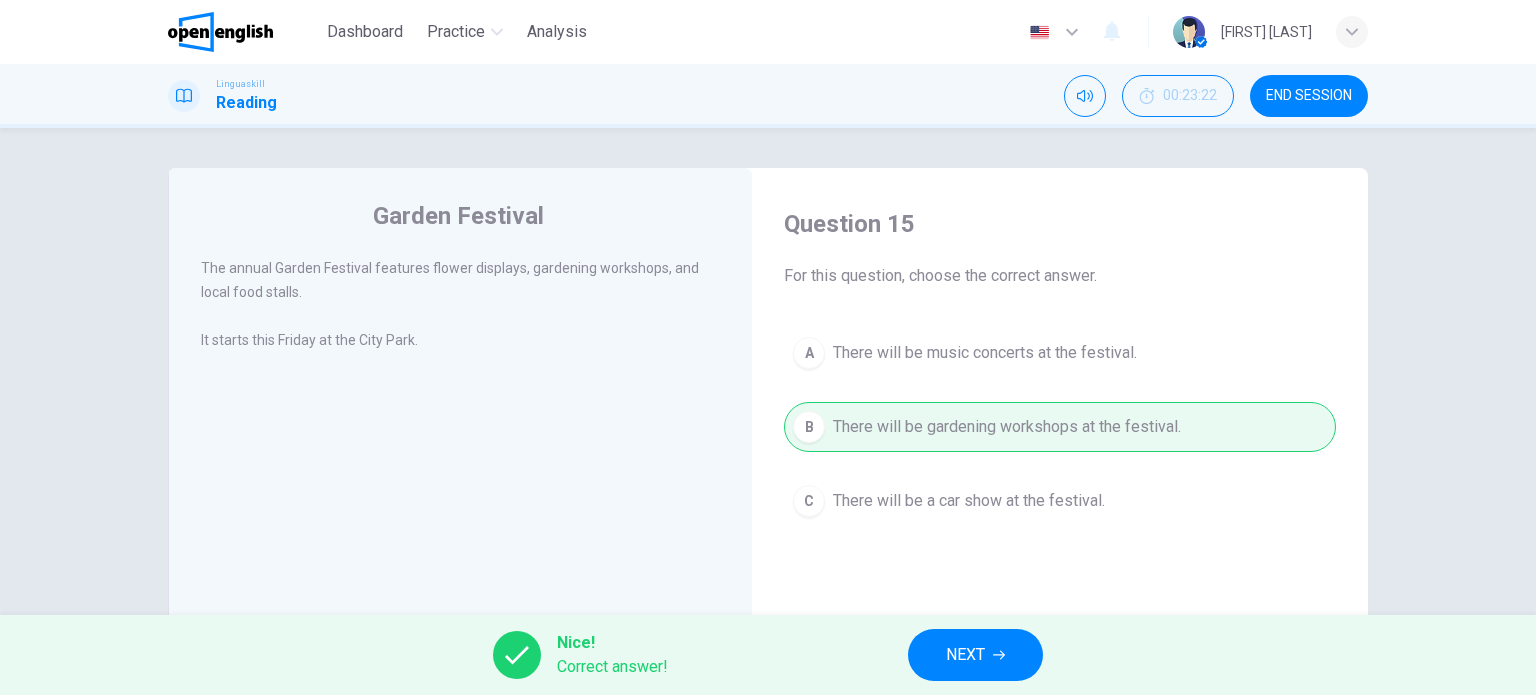 click on "NEXT" at bounding box center (965, 655) 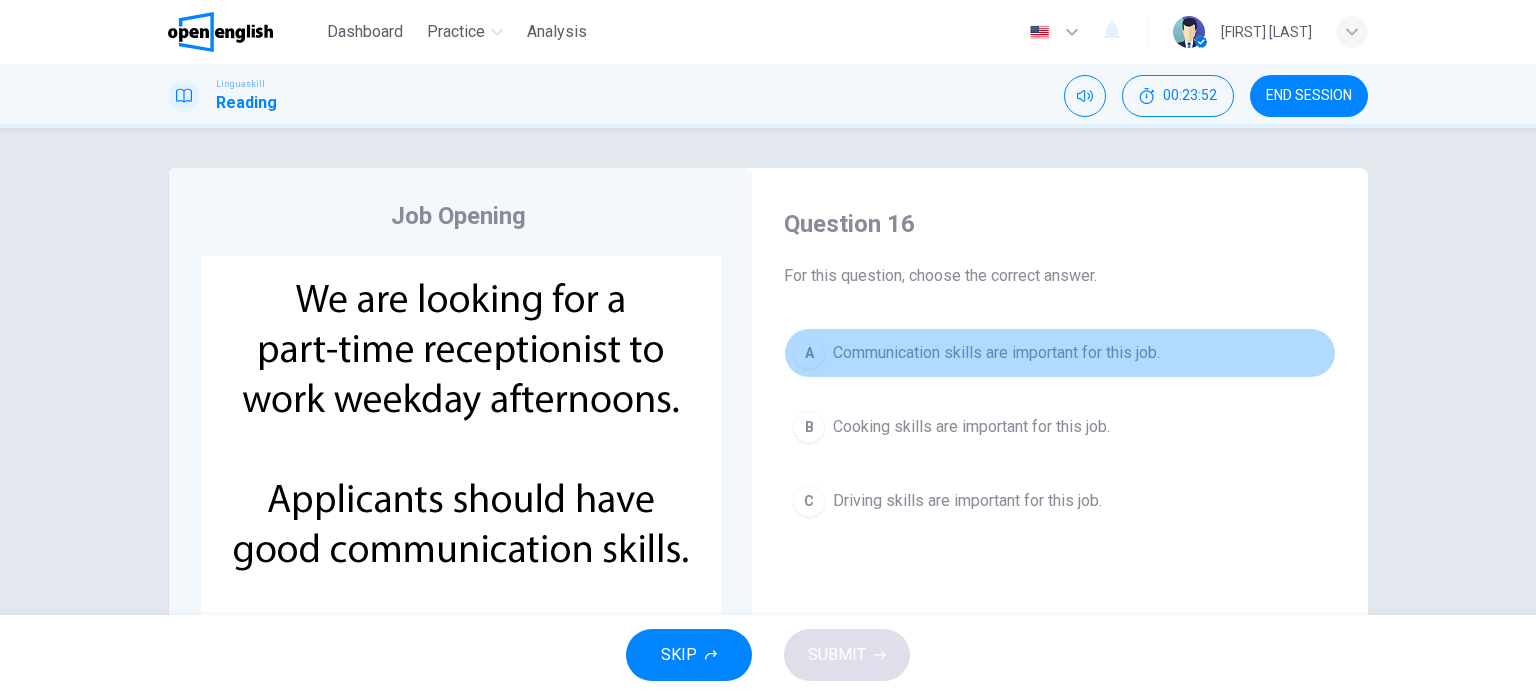 click on "Communication skills are important for this job." at bounding box center [996, 353] 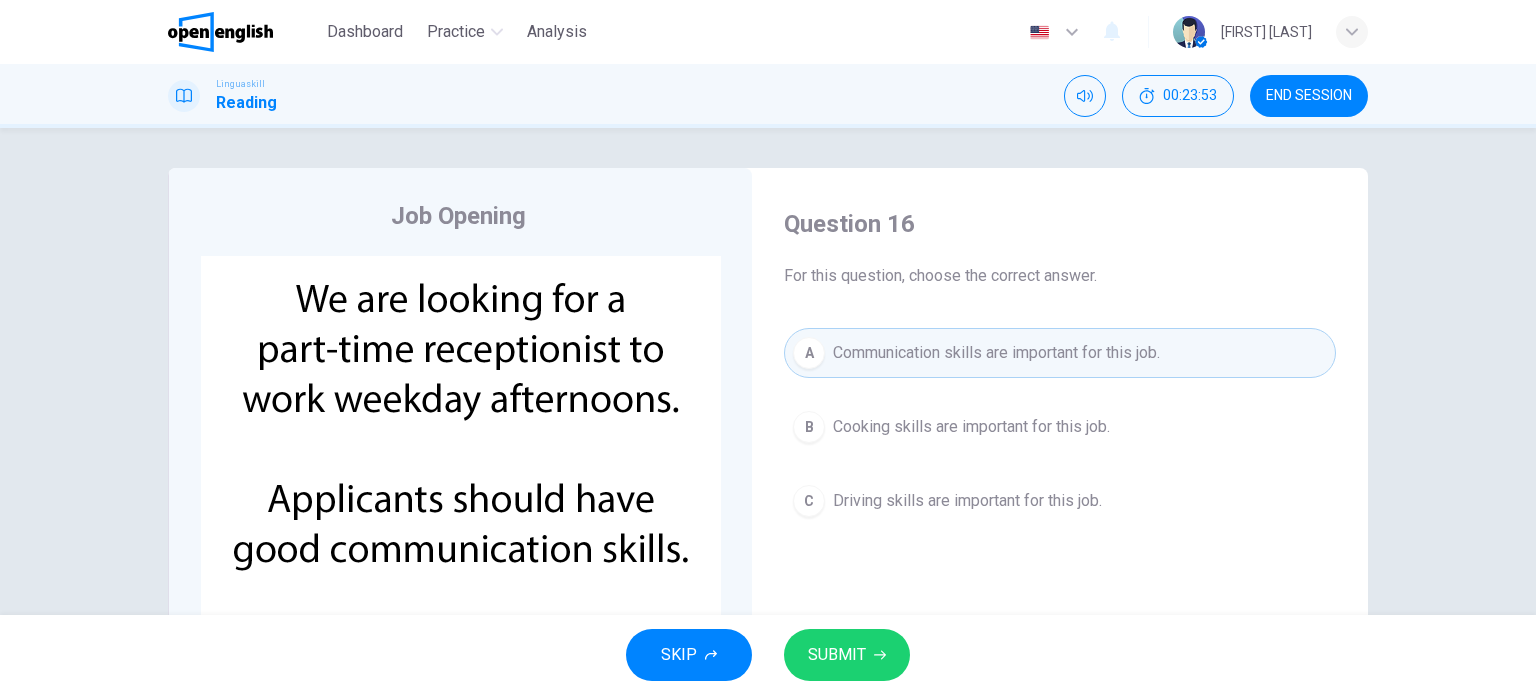 click on "SUBMIT" at bounding box center [837, 655] 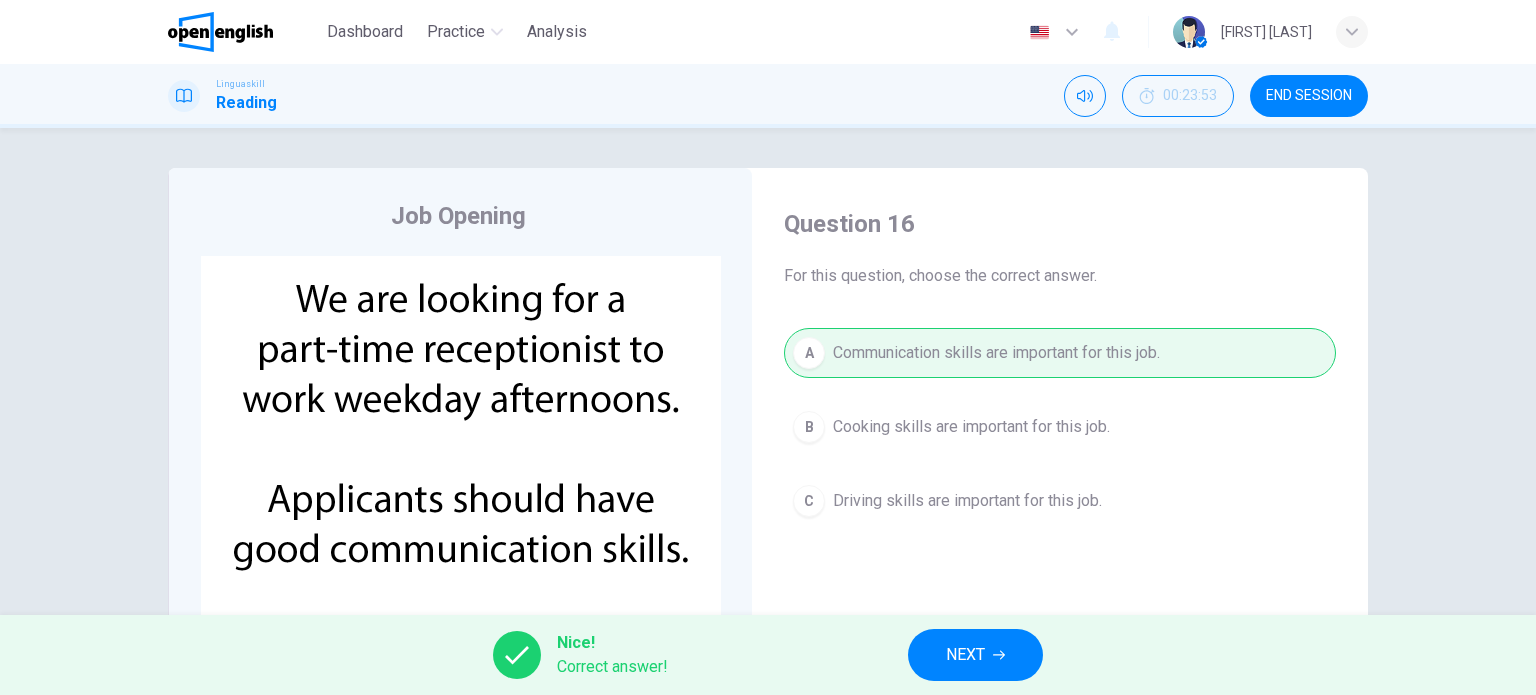click on "NEXT" at bounding box center (965, 655) 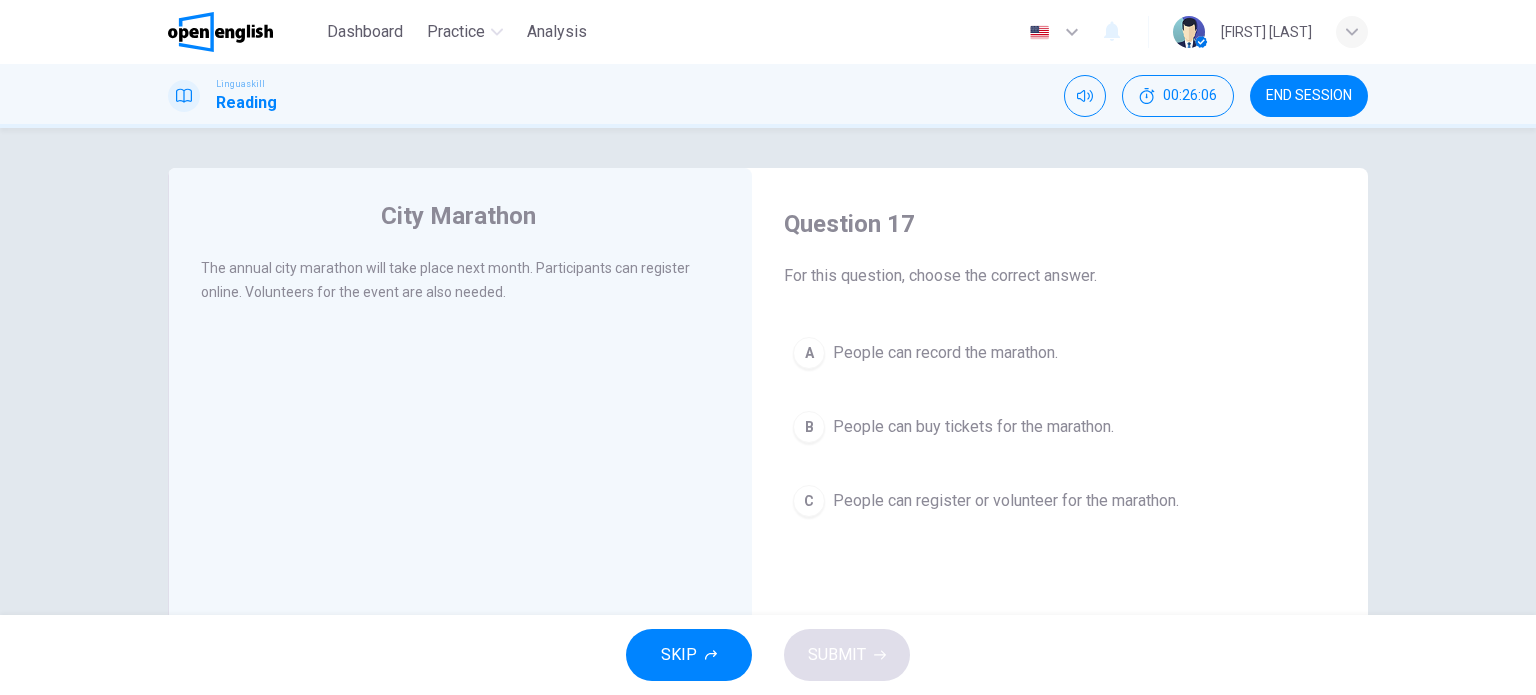 click on "People can register or volunteer for the marathon." at bounding box center [1006, 501] 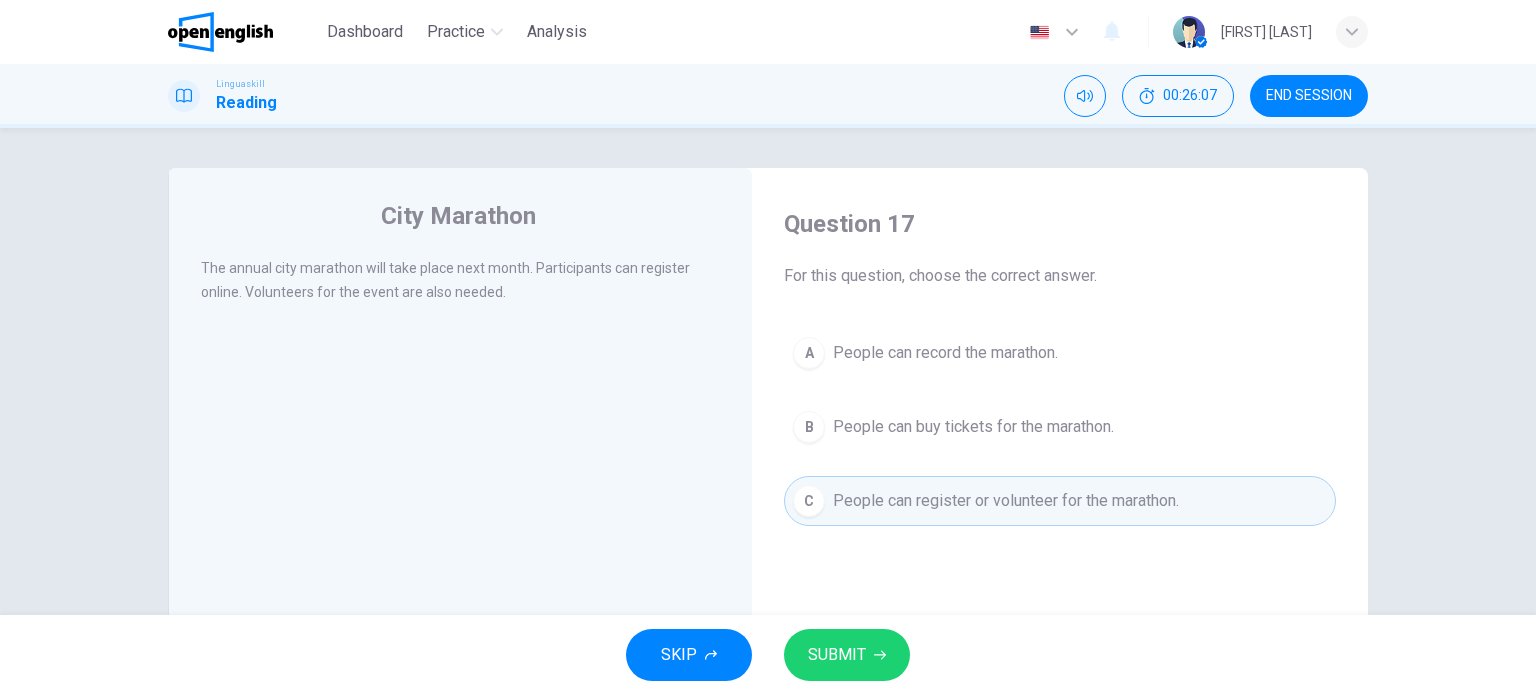 click on "SUBMIT" at bounding box center [847, 655] 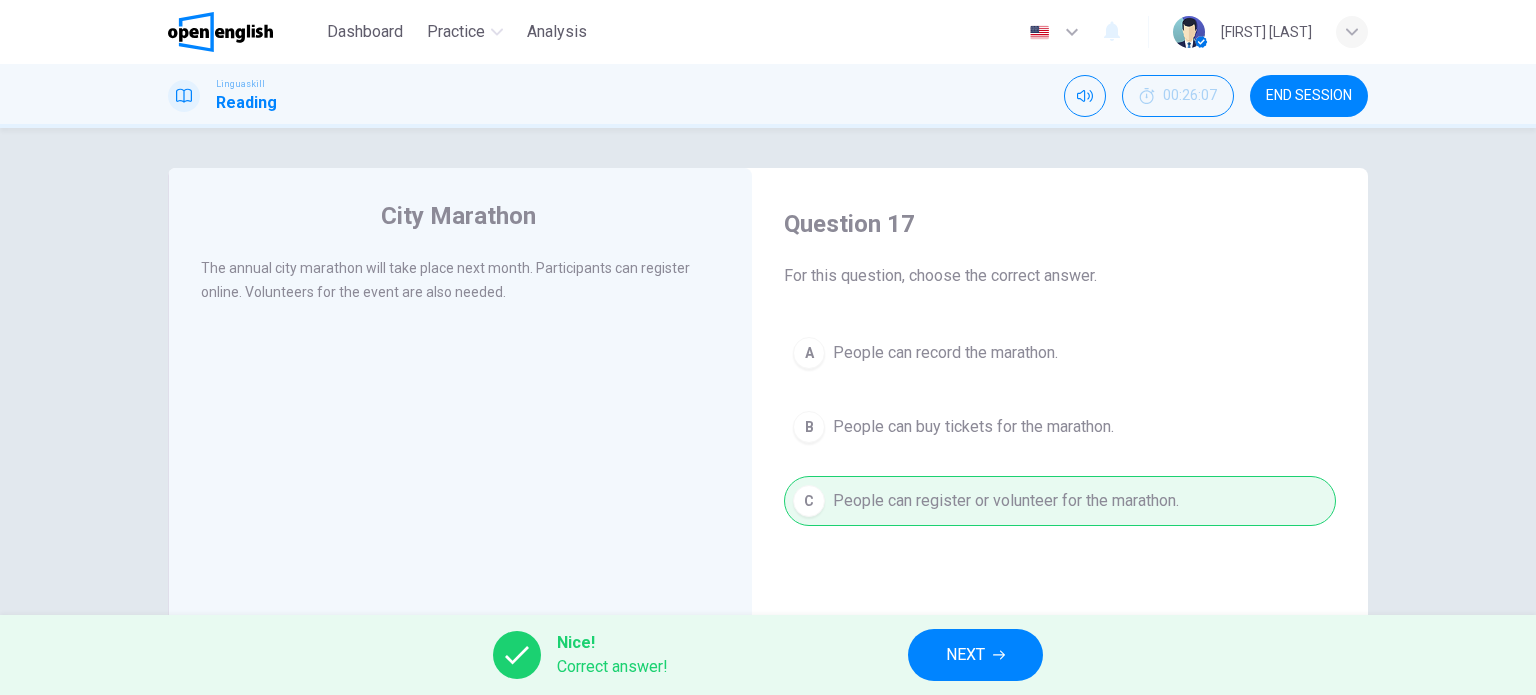 click on "NEXT" at bounding box center (965, 655) 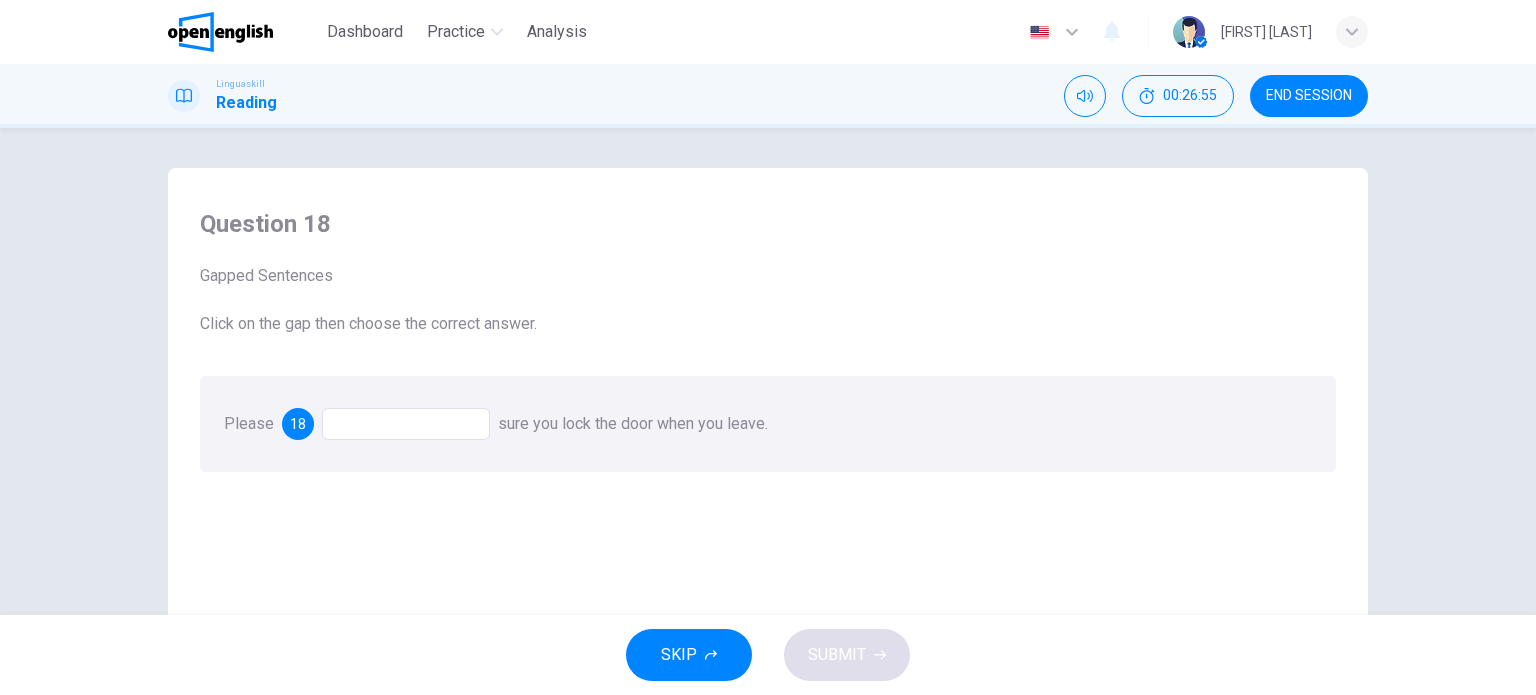 click at bounding box center (406, 424) 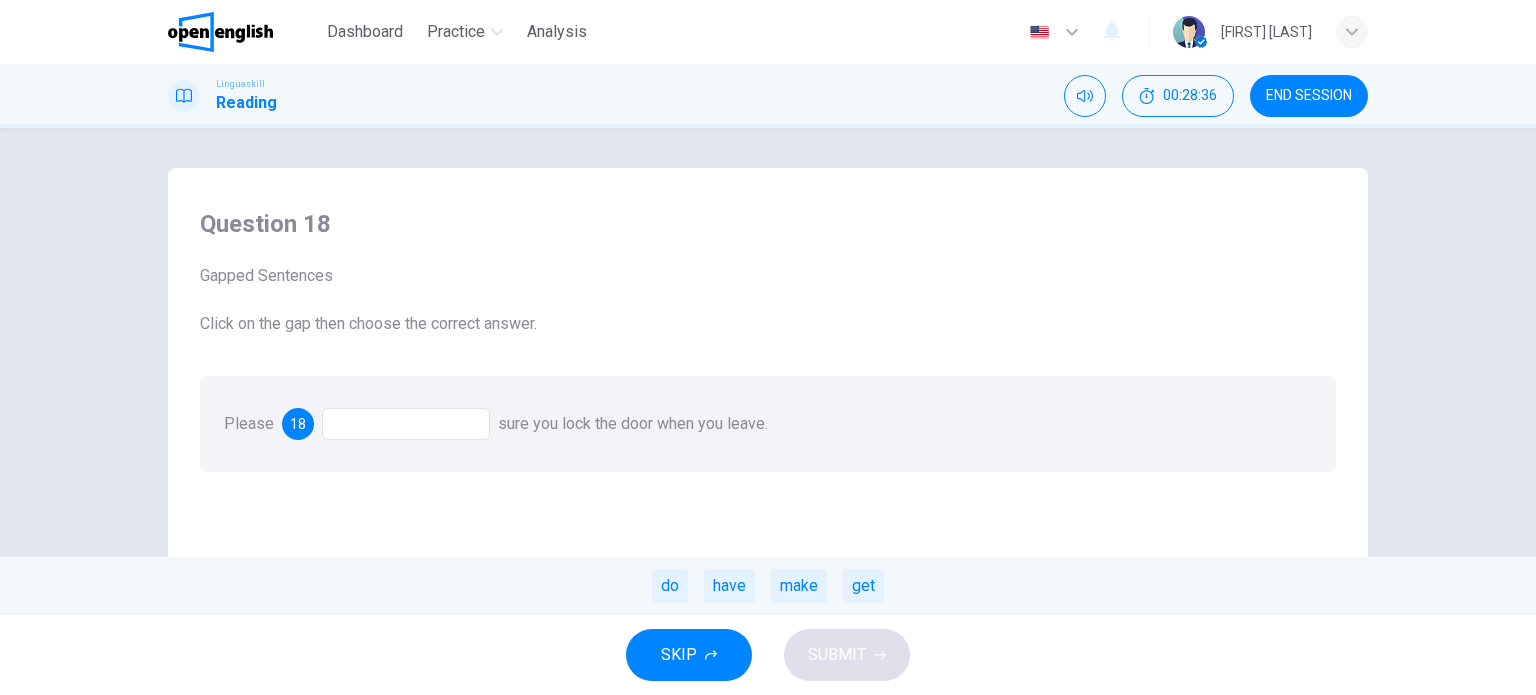click on "have" at bounding box center (729, 586) 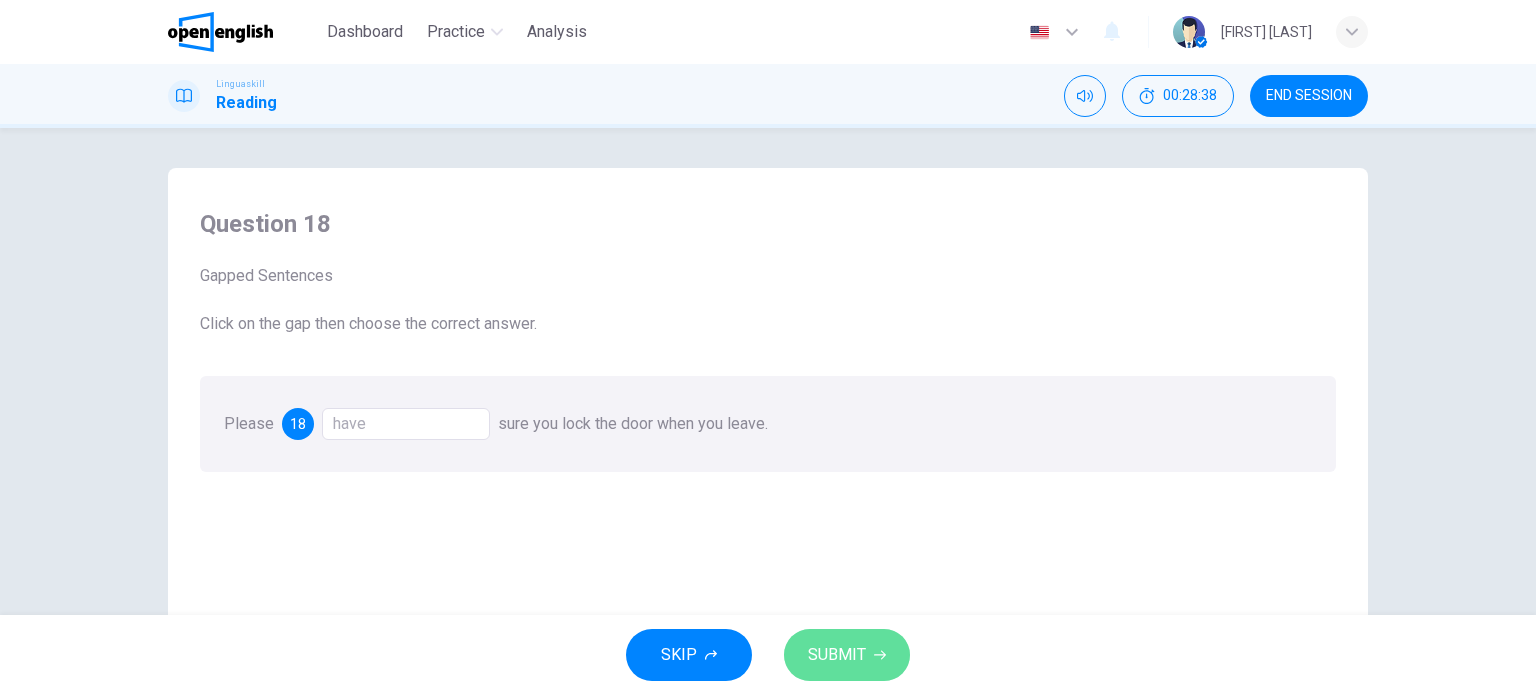 drag, startPoint x: 855, startPoint y: 663, endPoint x: 844, endPoint y: 657, distance: 12.529964 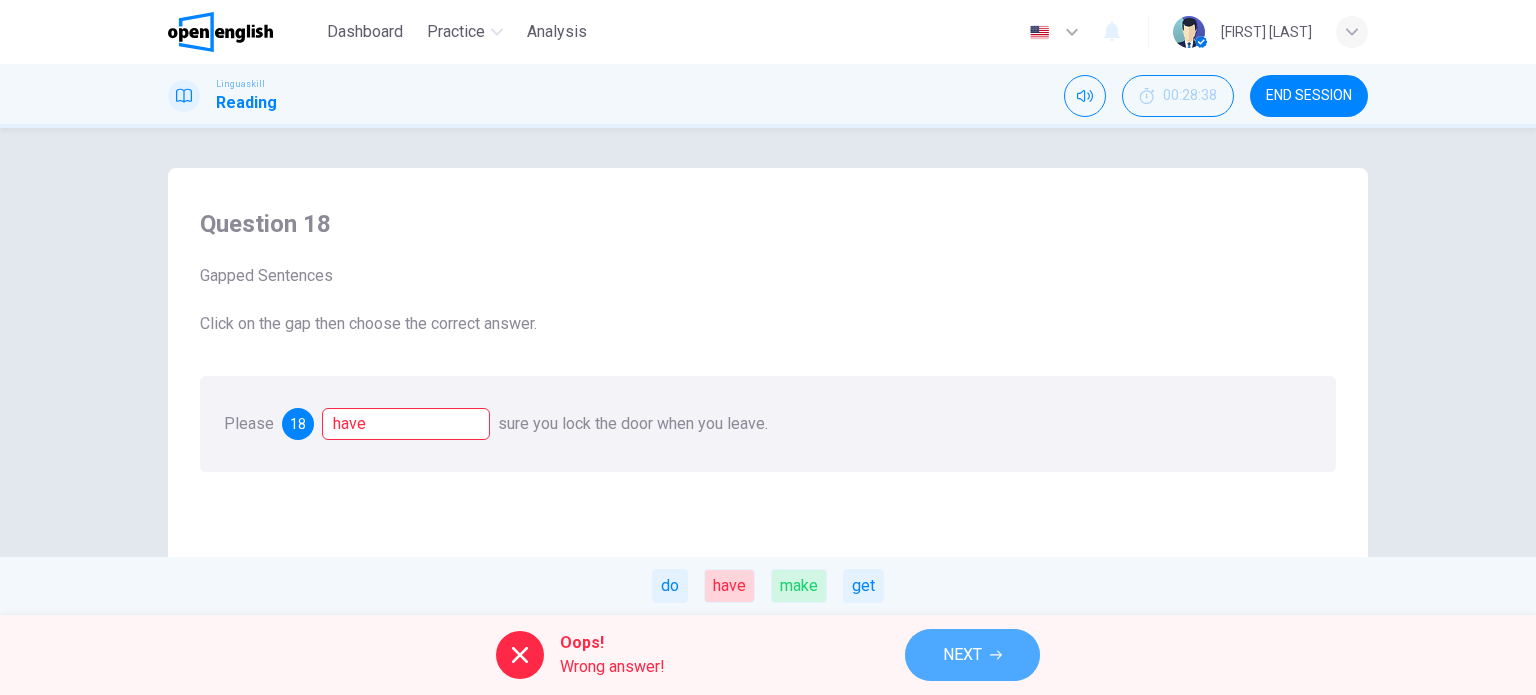 click on "NEXT" at bounding box center [972, 655] 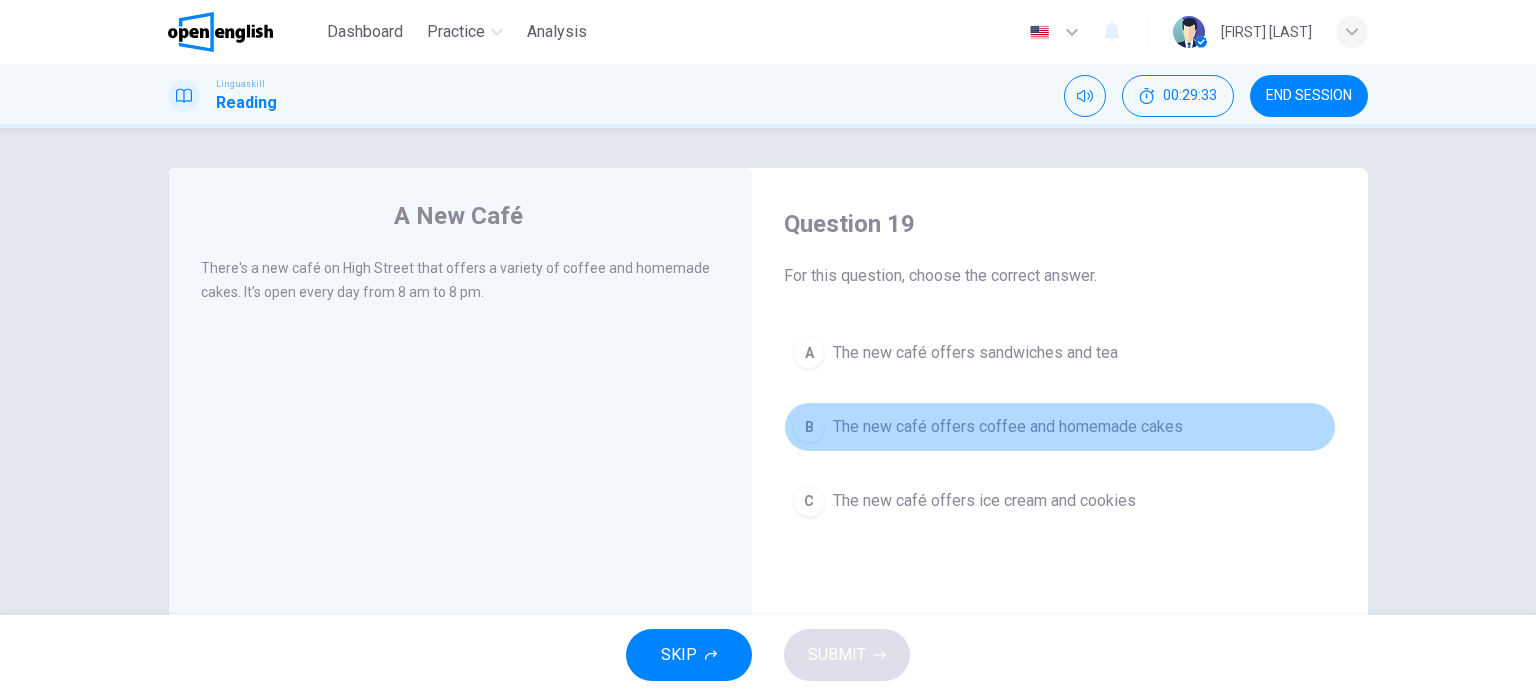 drag, startPoint x: 1013, startPoint y: 423, endPoint x: 1056, endPoint y: 505, distance: 92.5905 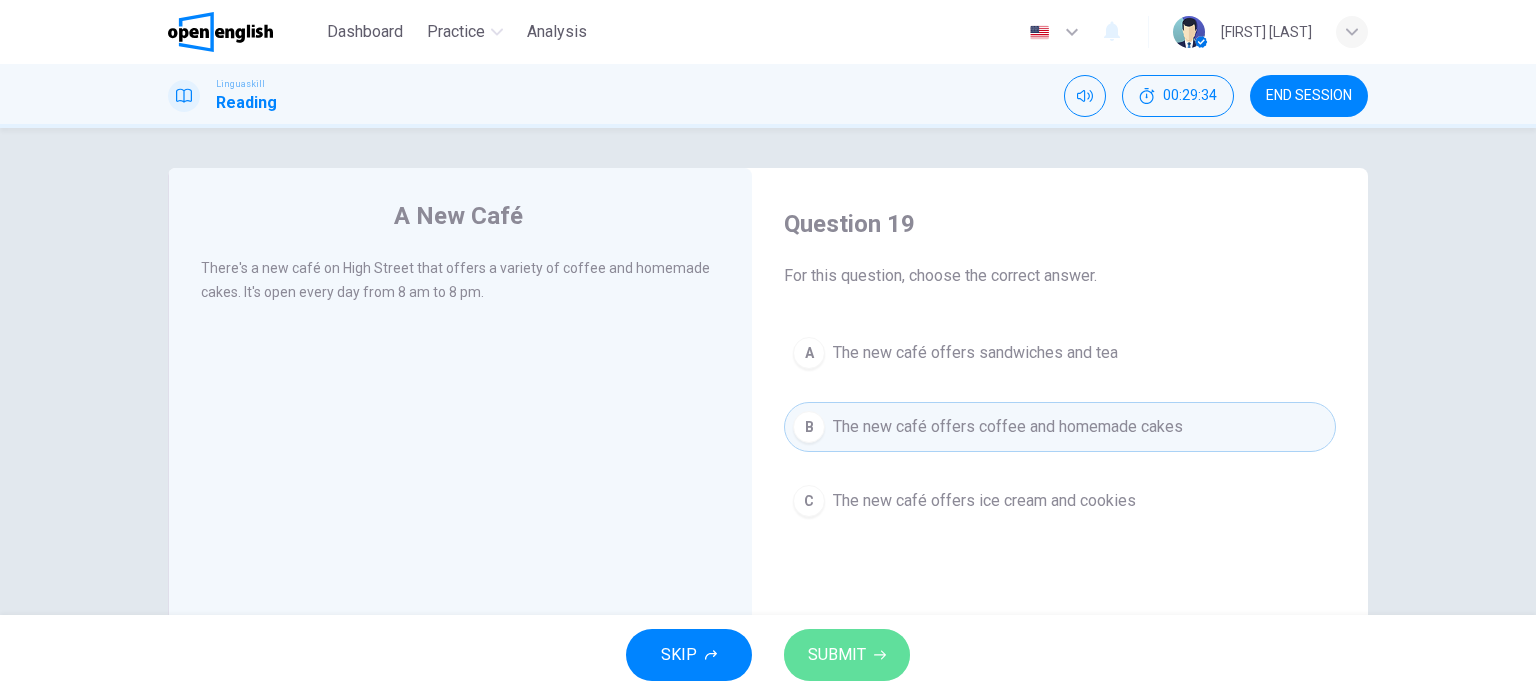 click on "SUBMIT" at bounding box center [837, 655] 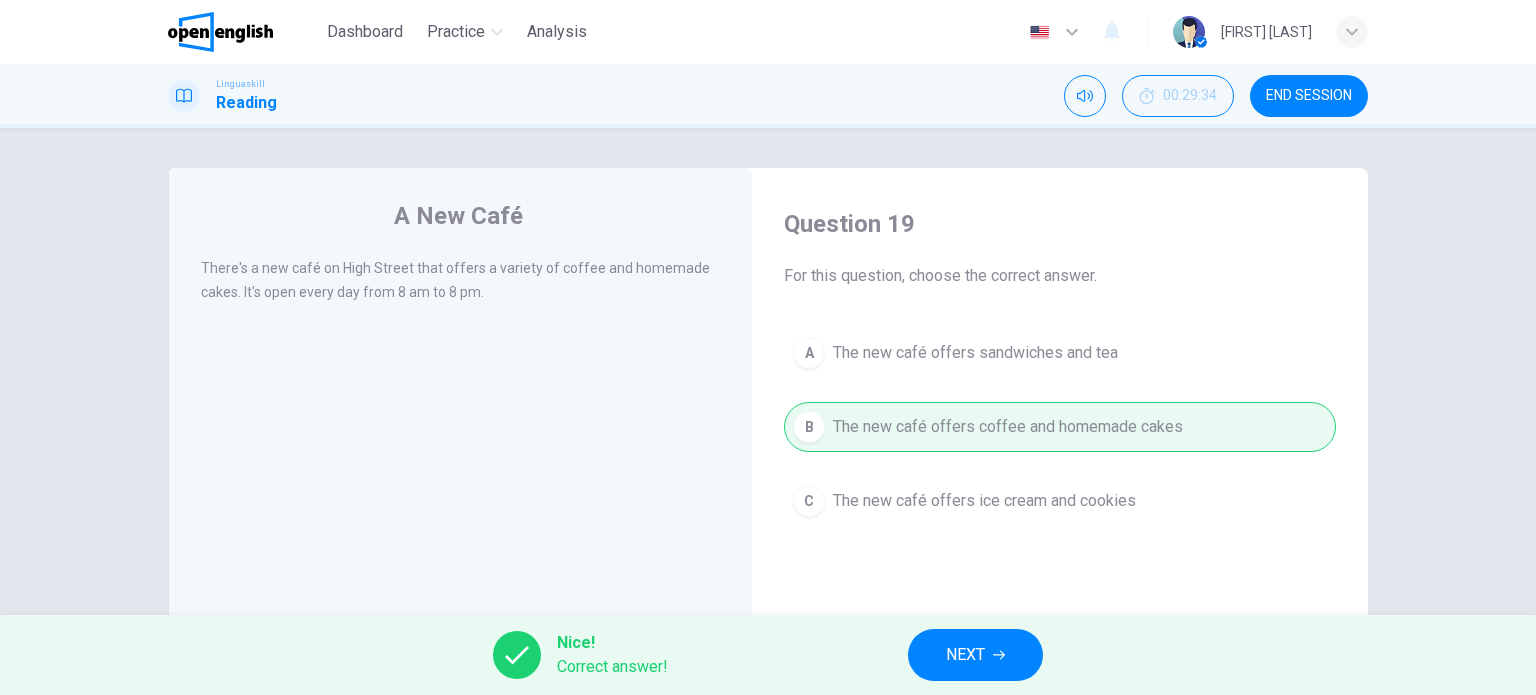 click on "NEXT" at bounding box center [965, 655] 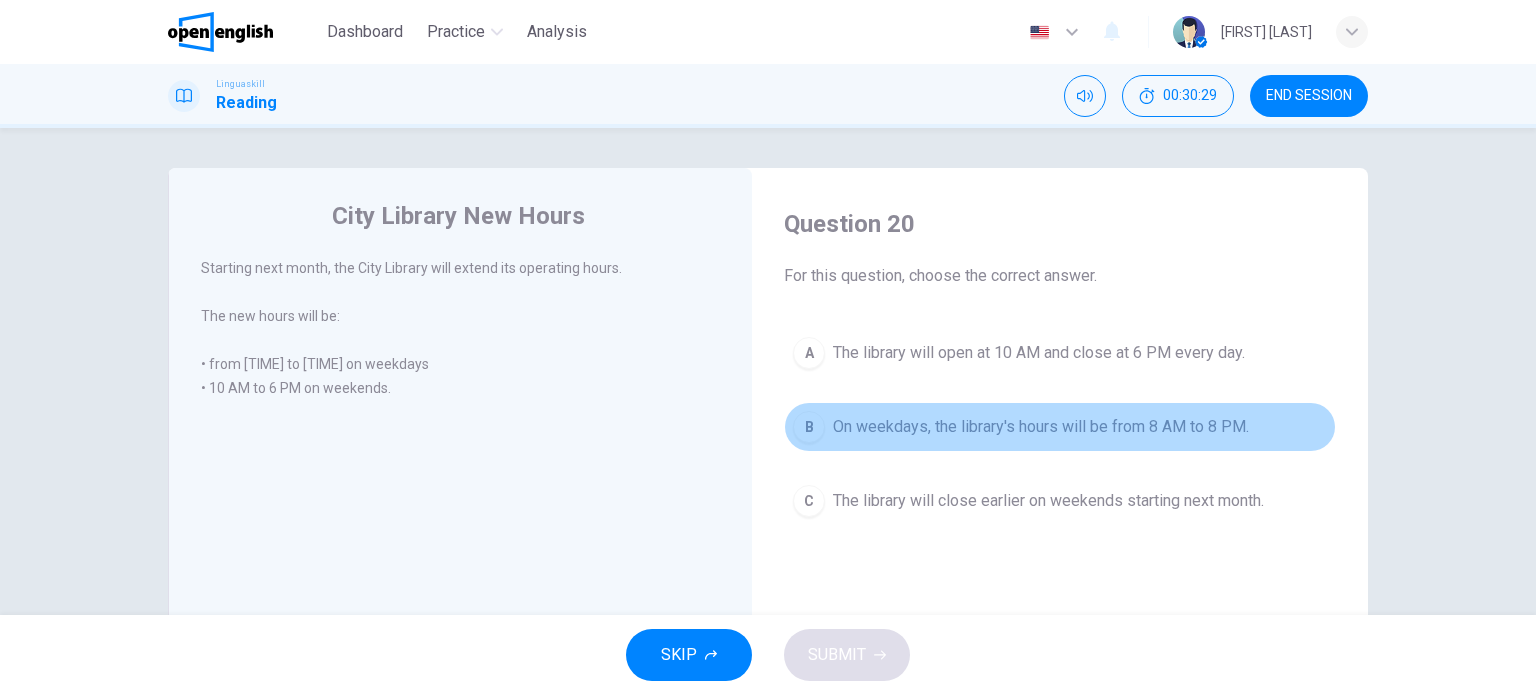 click on "On weekdays, the library's hours will be from 8 AM to 8 PM." at bounding box center (1041, 427) 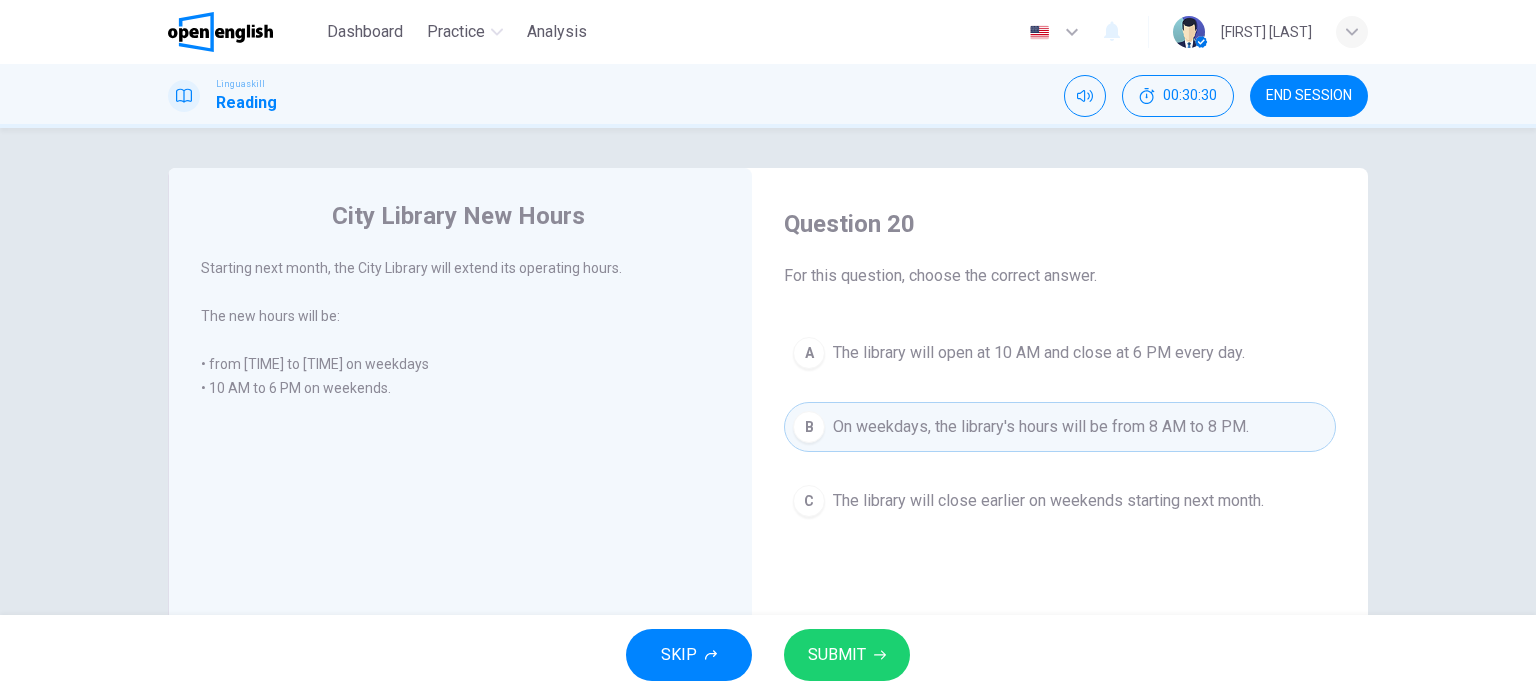 click on "SUBMIT" at bounding box center (837, 655) 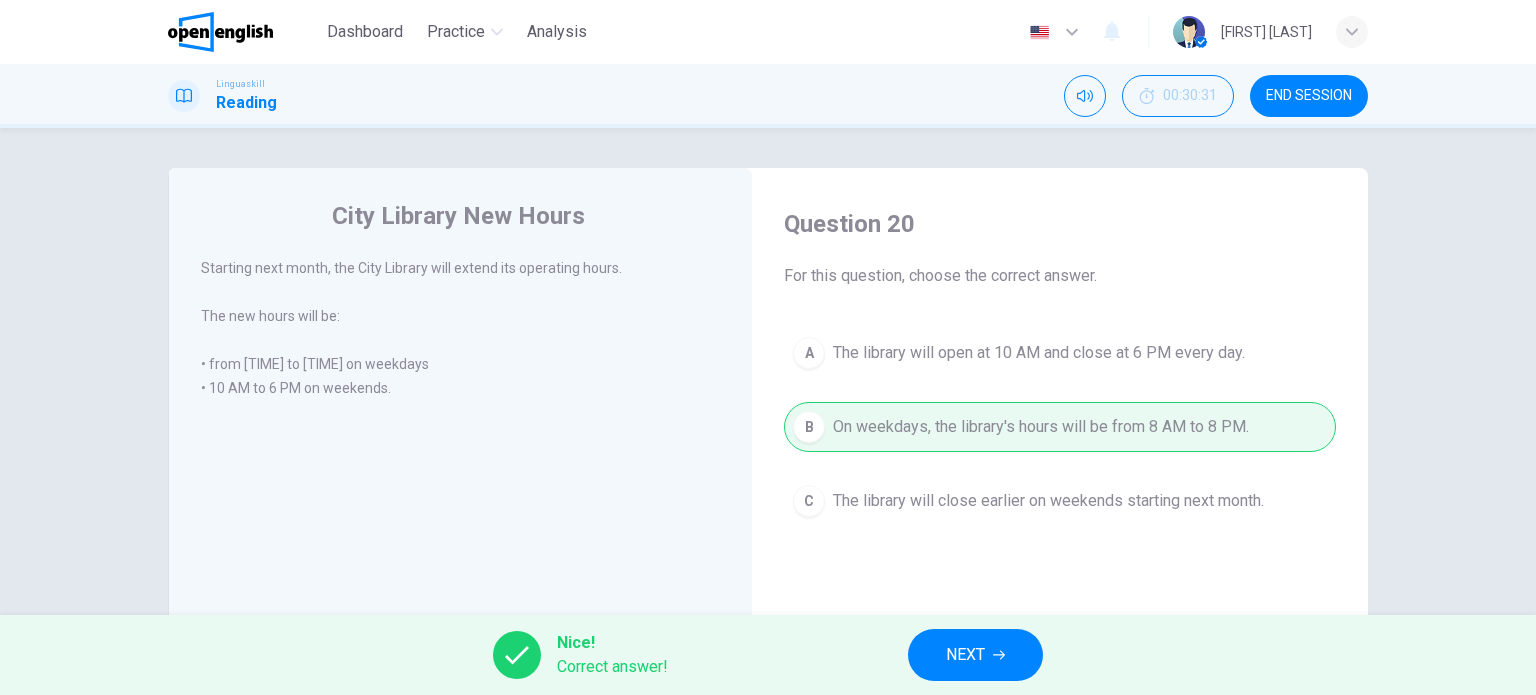 click on "NEXT" at bounding box center (965, 655) 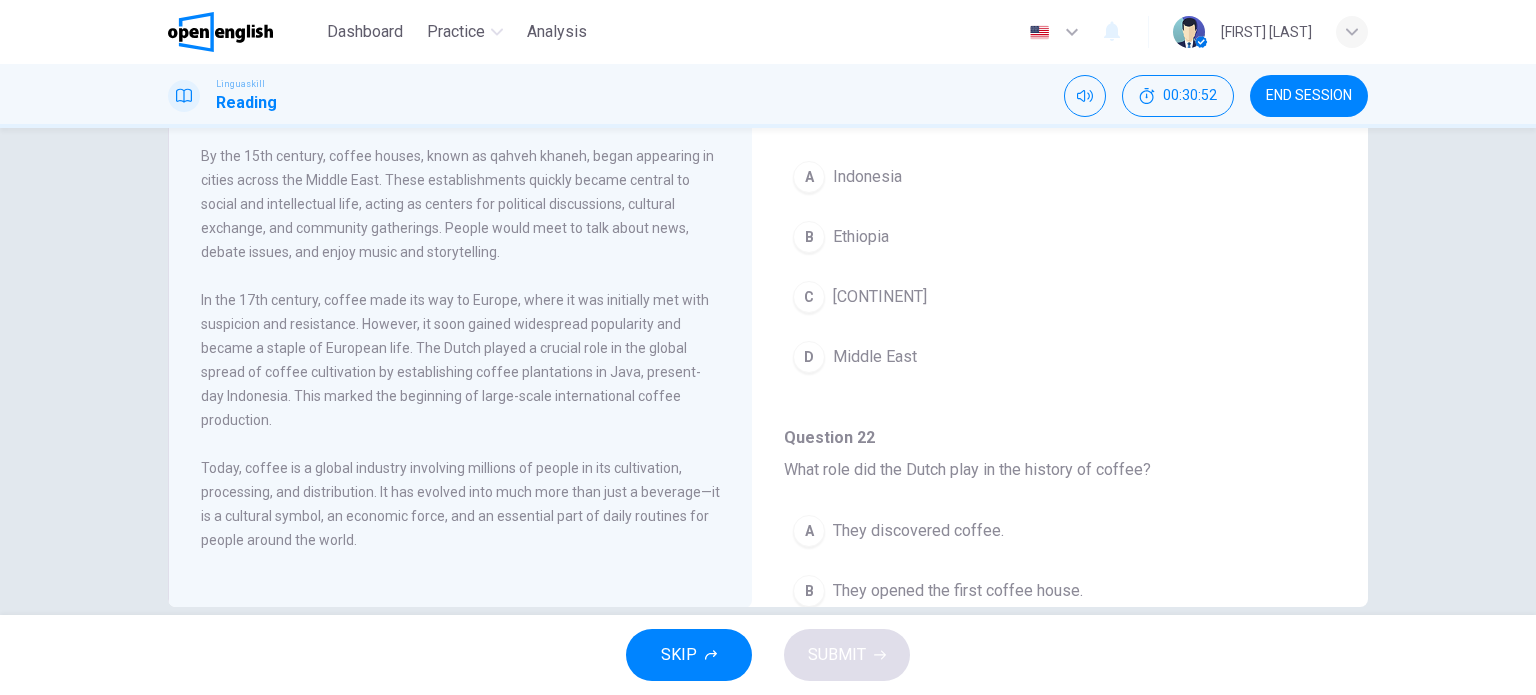 scroll, scrollTop: 288, scrollLeft: 0, axis: vertical 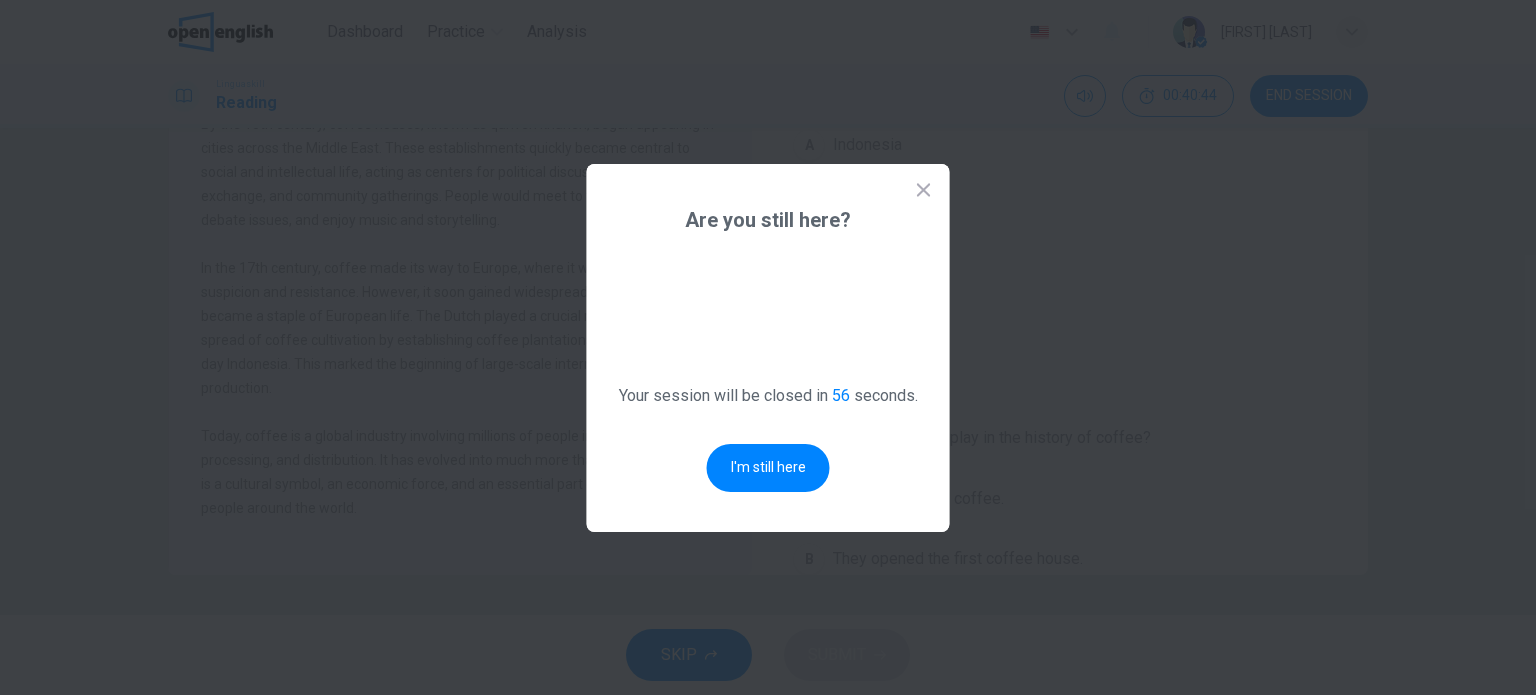 click 